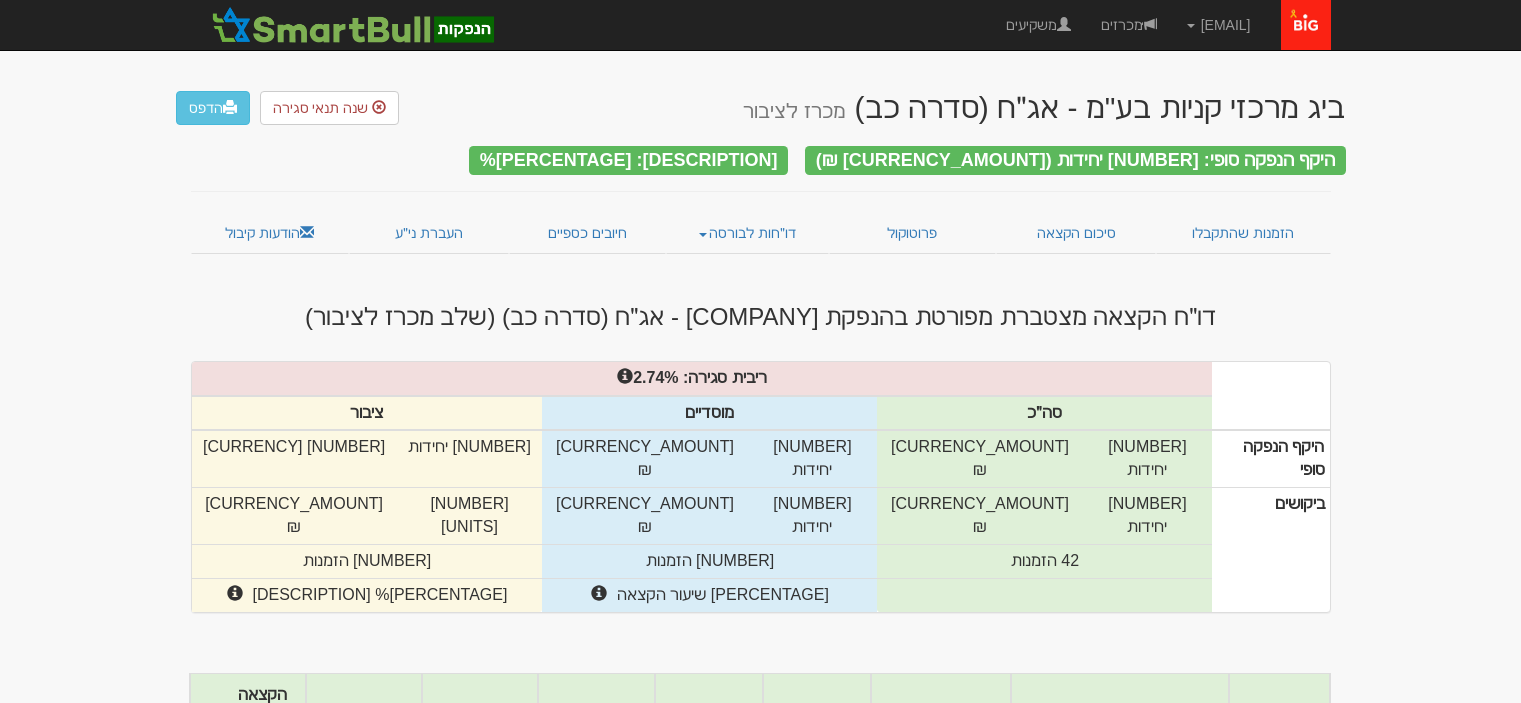 scroll, scrollTop: 1584, scrollLeft: 0, axis: vertical 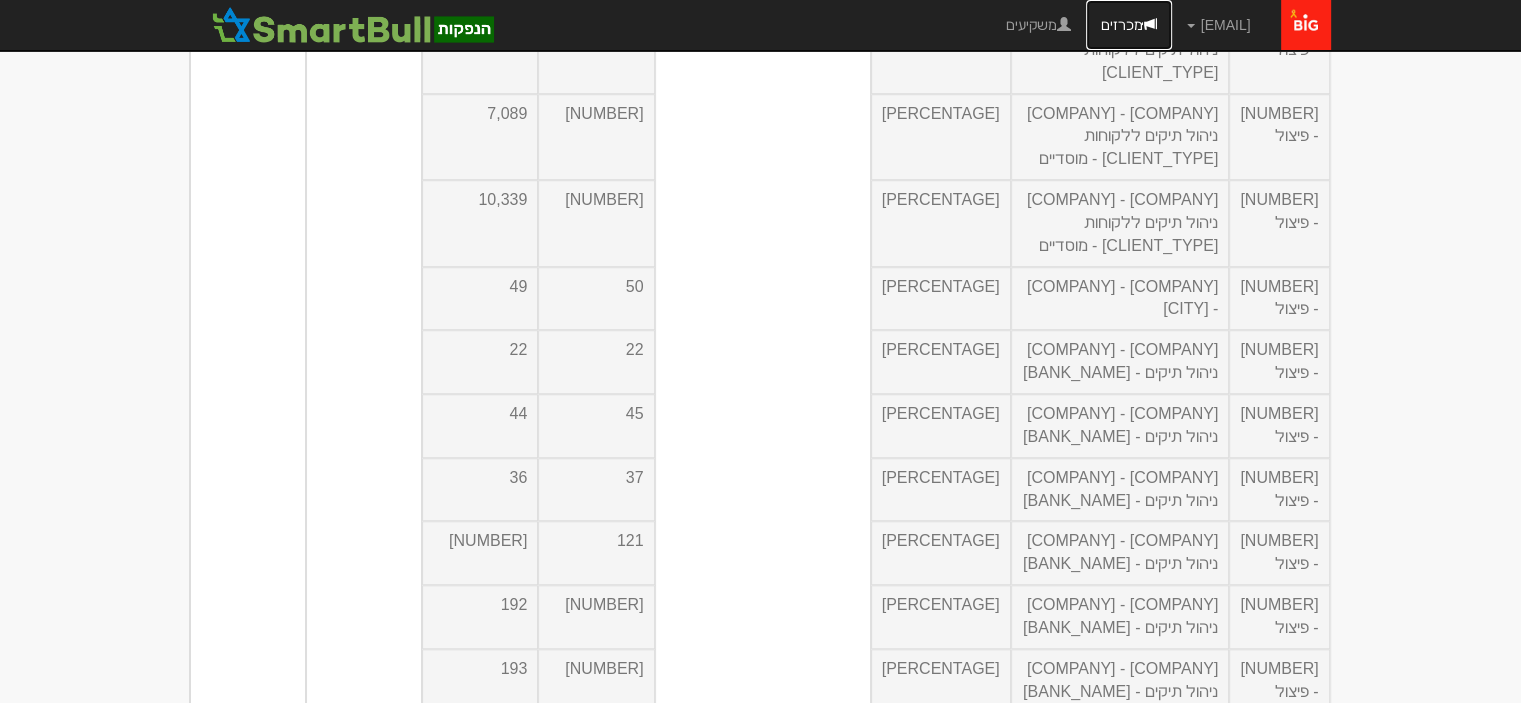 click on "מכרזים" at bounding box center (1129, 25) 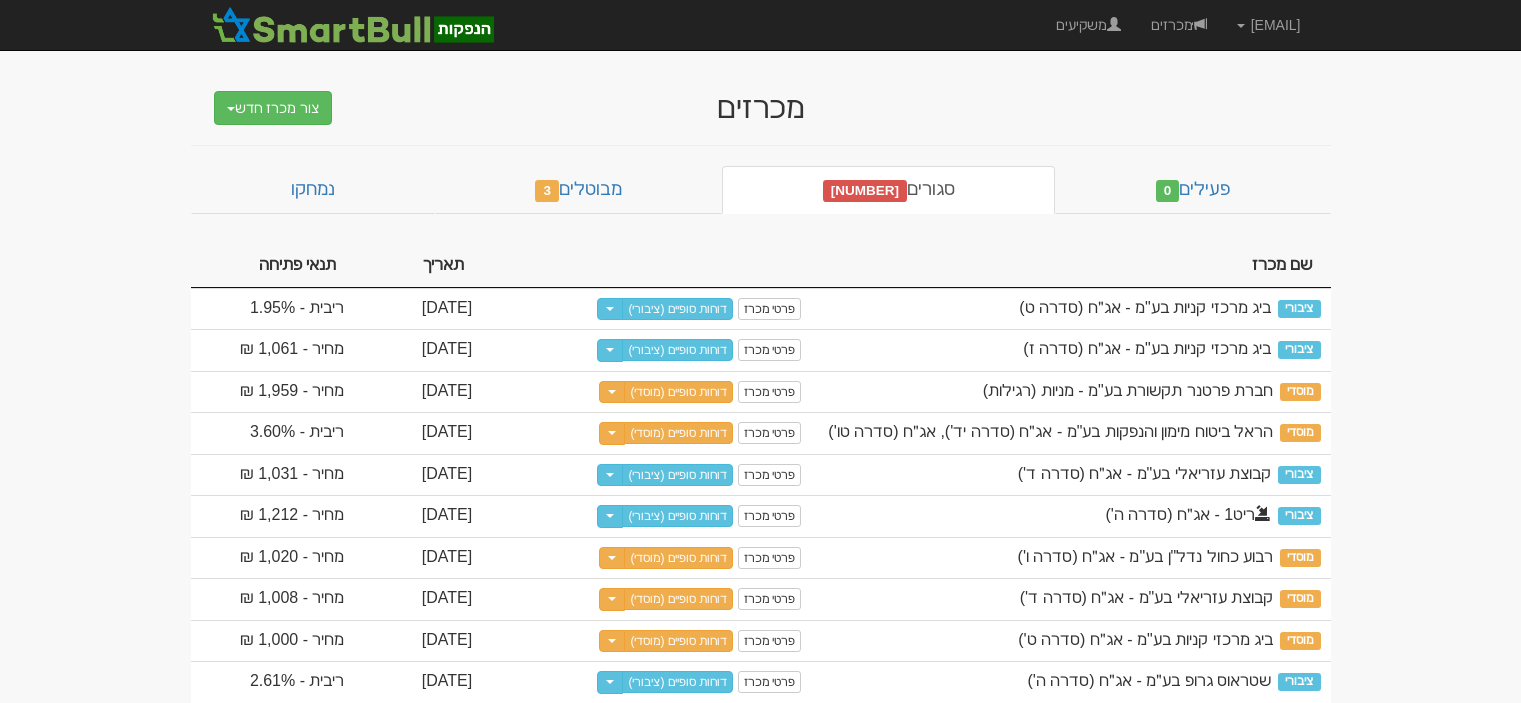 scroll, scrollTop: 0, scrollLeft: 0, axis: both 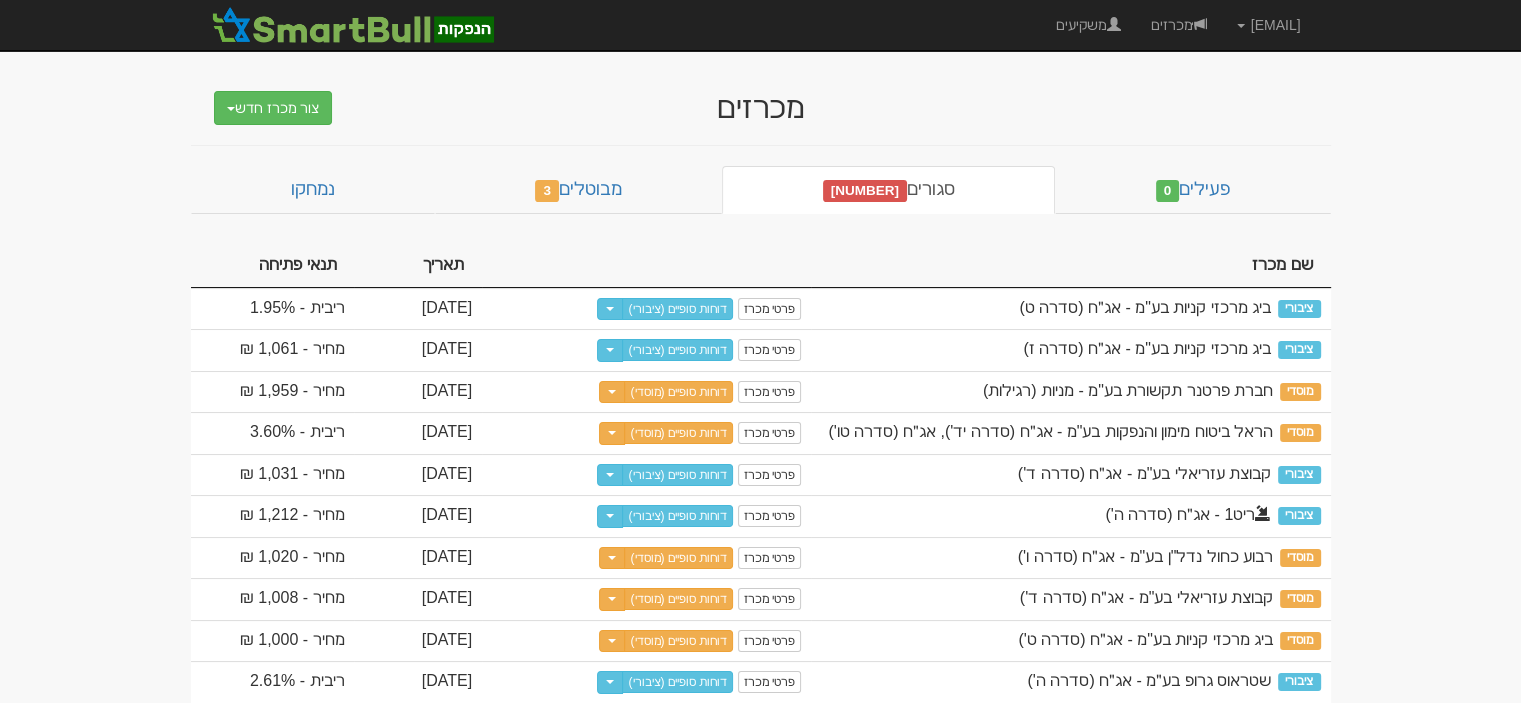 click at bounding box center (646, 266) 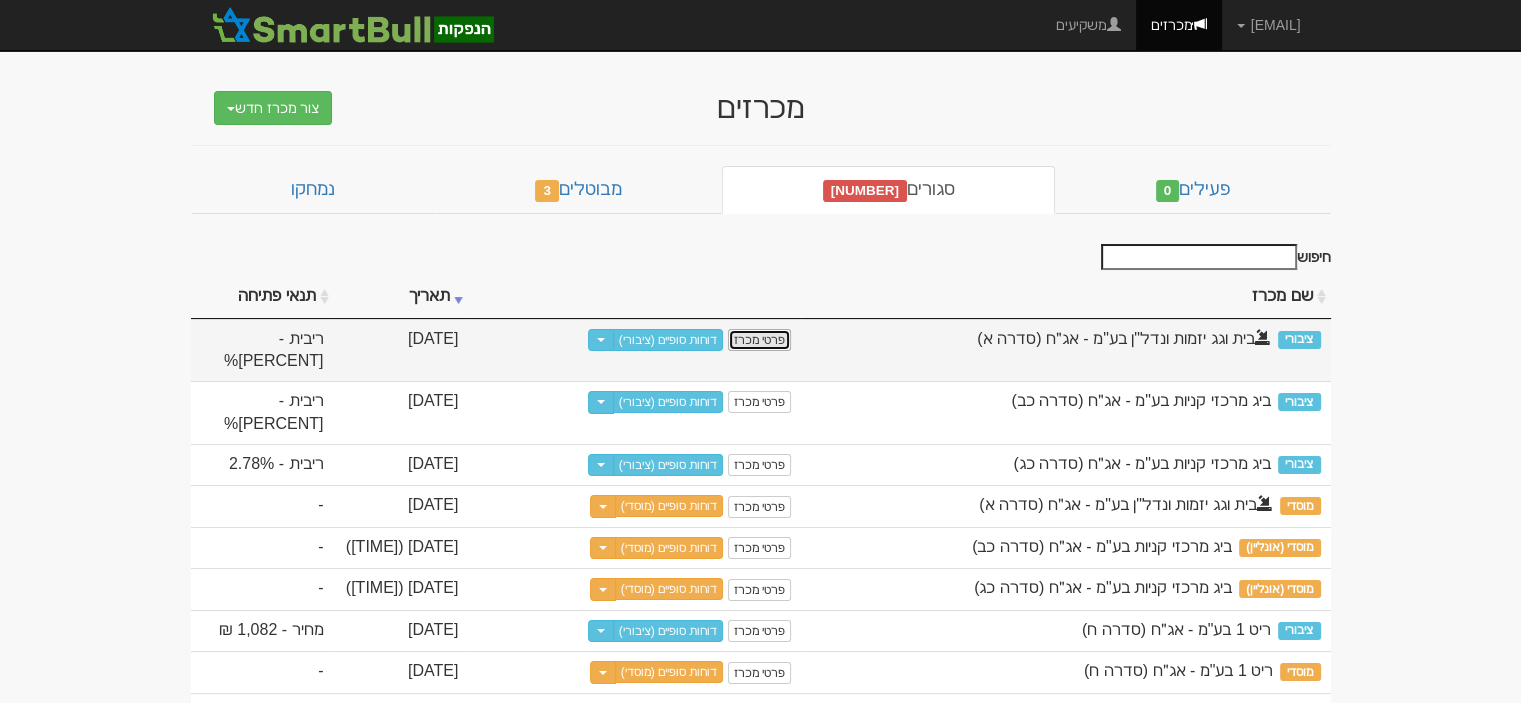 click on "פרטי מכרז" at bounding box center (759, 340) 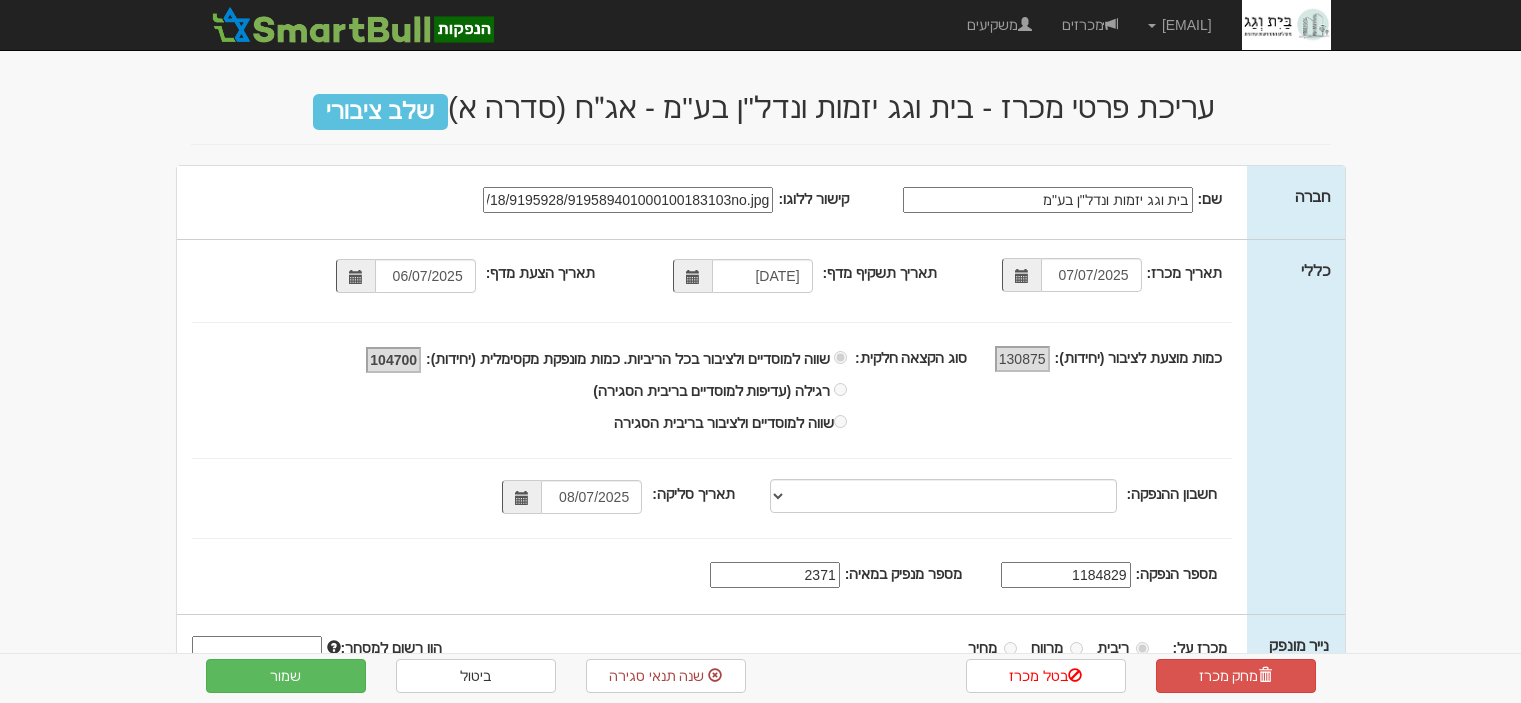 scroll, scrollTop: 0, scrollLeft: 0, axis: both 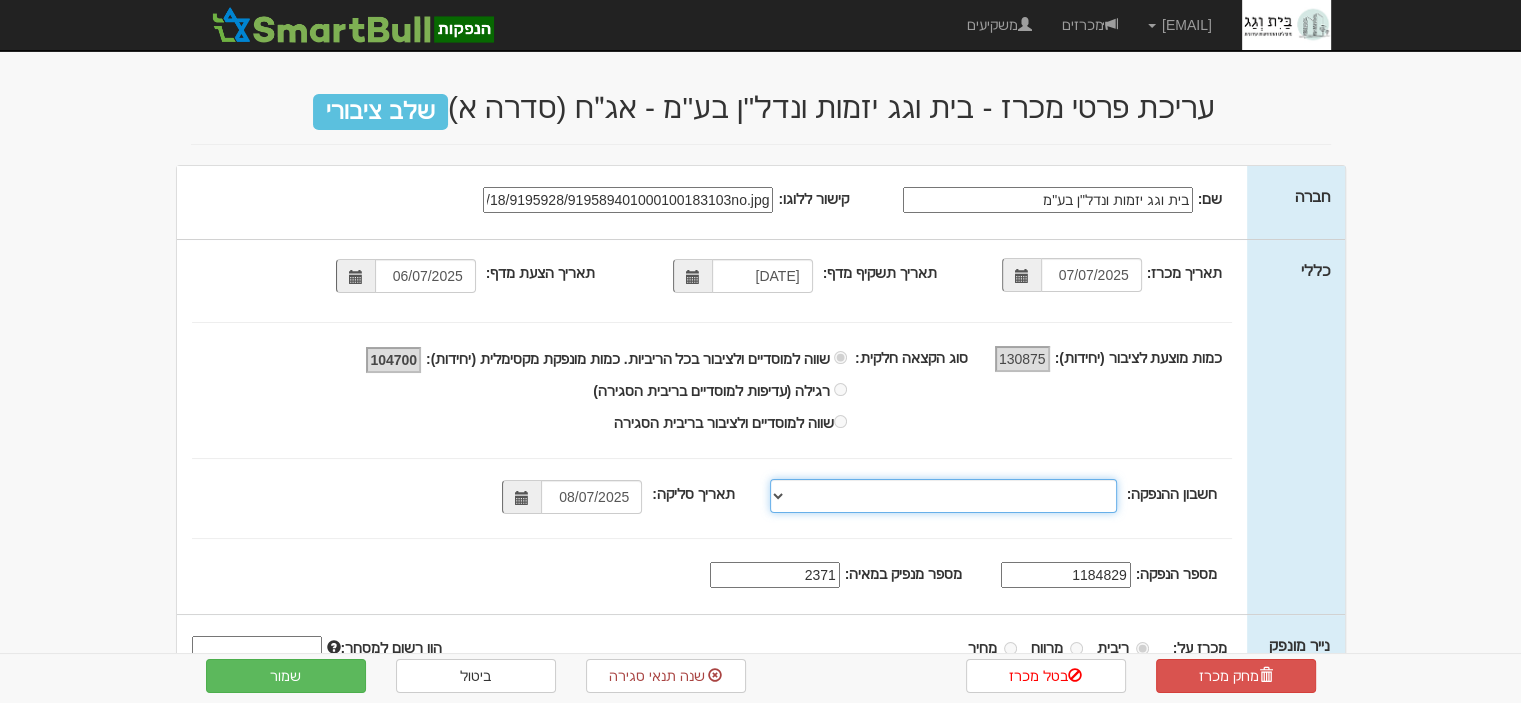 click on "[LAST], [NUMBER], [POSTAL_CODE], [ID_NUMBER]
[LAST], [NUMBER], [POSTAL_CODE], [ID_NUMBER]
[LAST], [NUMBER], [POSTAL_CODE], [ID_NUMBER]
[LAST], [NUMBER], [POSTAL_CODE], [ID_NUMBER]
[LAST], [NUMBER], [PHONE], [ID_NUMBER]
[LAST], [NUMBER], [POSTAL_CODE], [ID_NUMBER]
[LAST], [NUMBER], [POSTAL_CODE], [ID_NUMBER]
[LAST], [NUMBER], [POSTAL_CODE], [ID_NUMBER]
[LAST], [NUMBER], [POSTAL_CODE], [ID_NUMBER]" at bounding box center [943, 496] 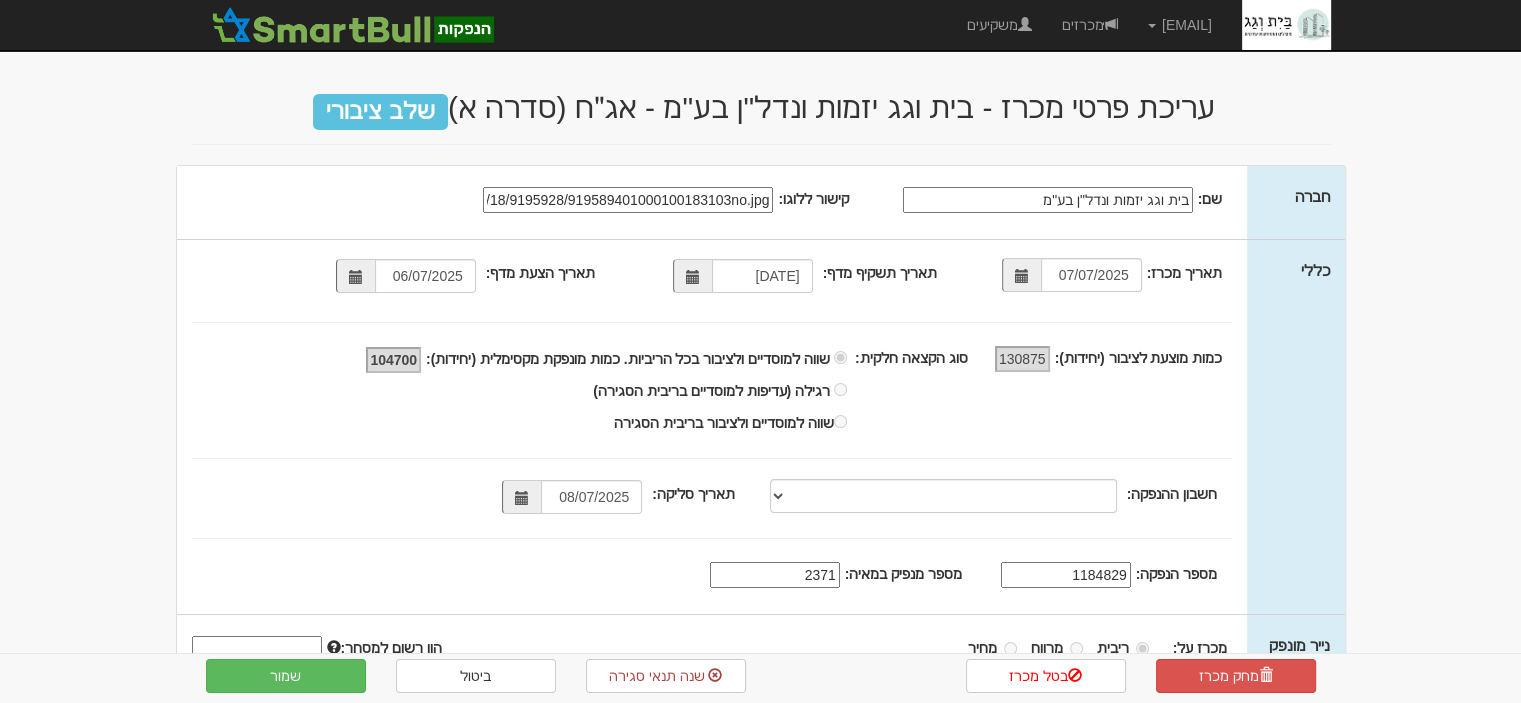 click on "[EMAIL]
הגדרות
חשבונות הנפקה
תבניות הודעות קיבול
X" at bounding box center (760, 527) 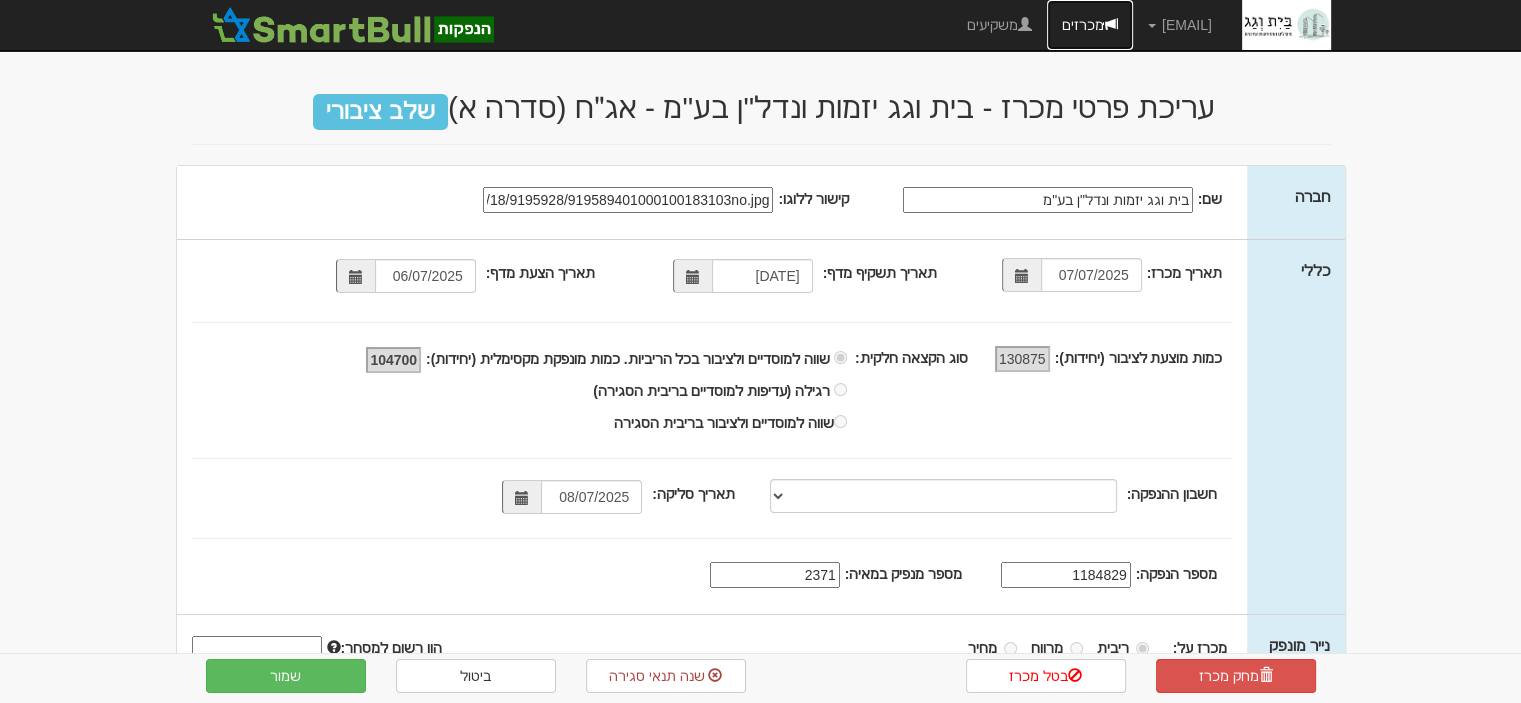 click on "מכרזים" at bounding box center (1090, 25) 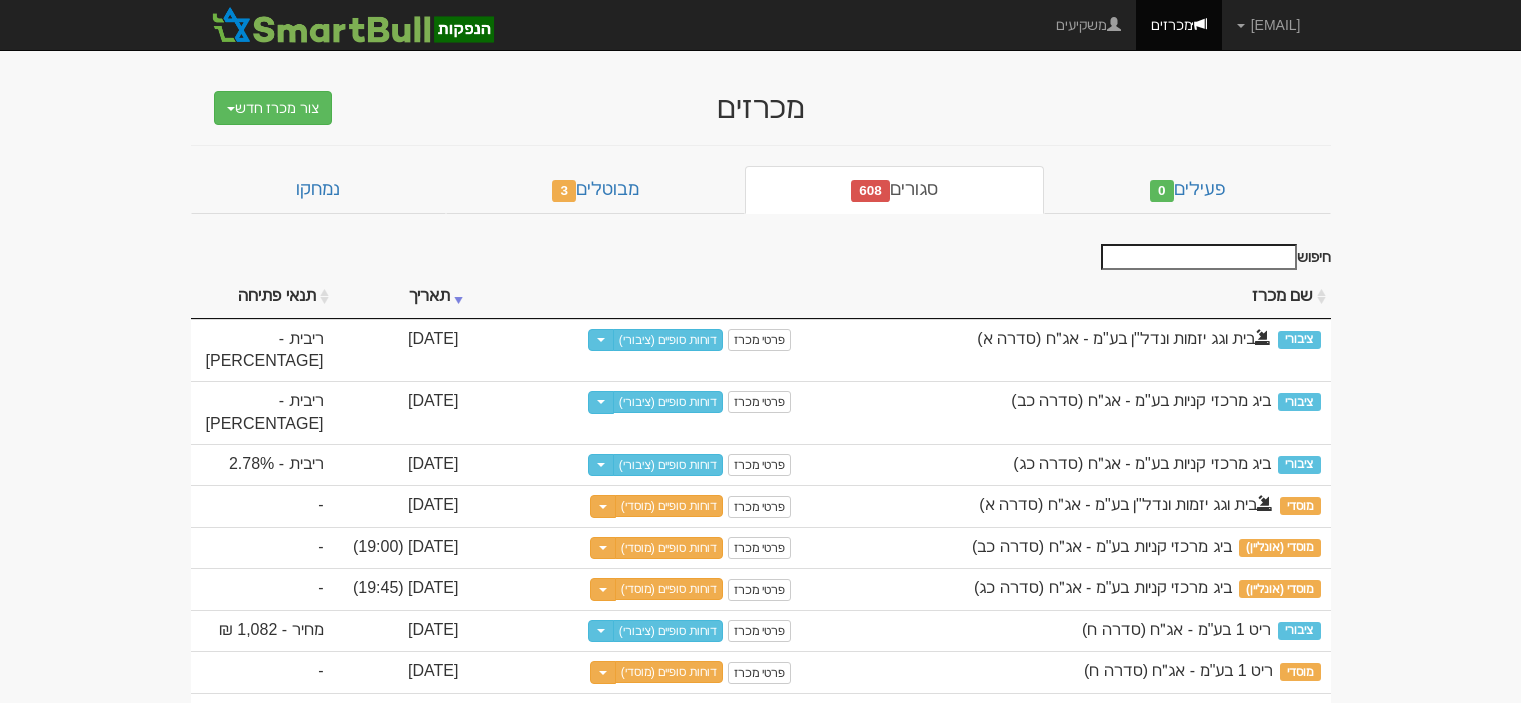 scroll, scrollTop: 0, scrollLeft: 0, axis: both 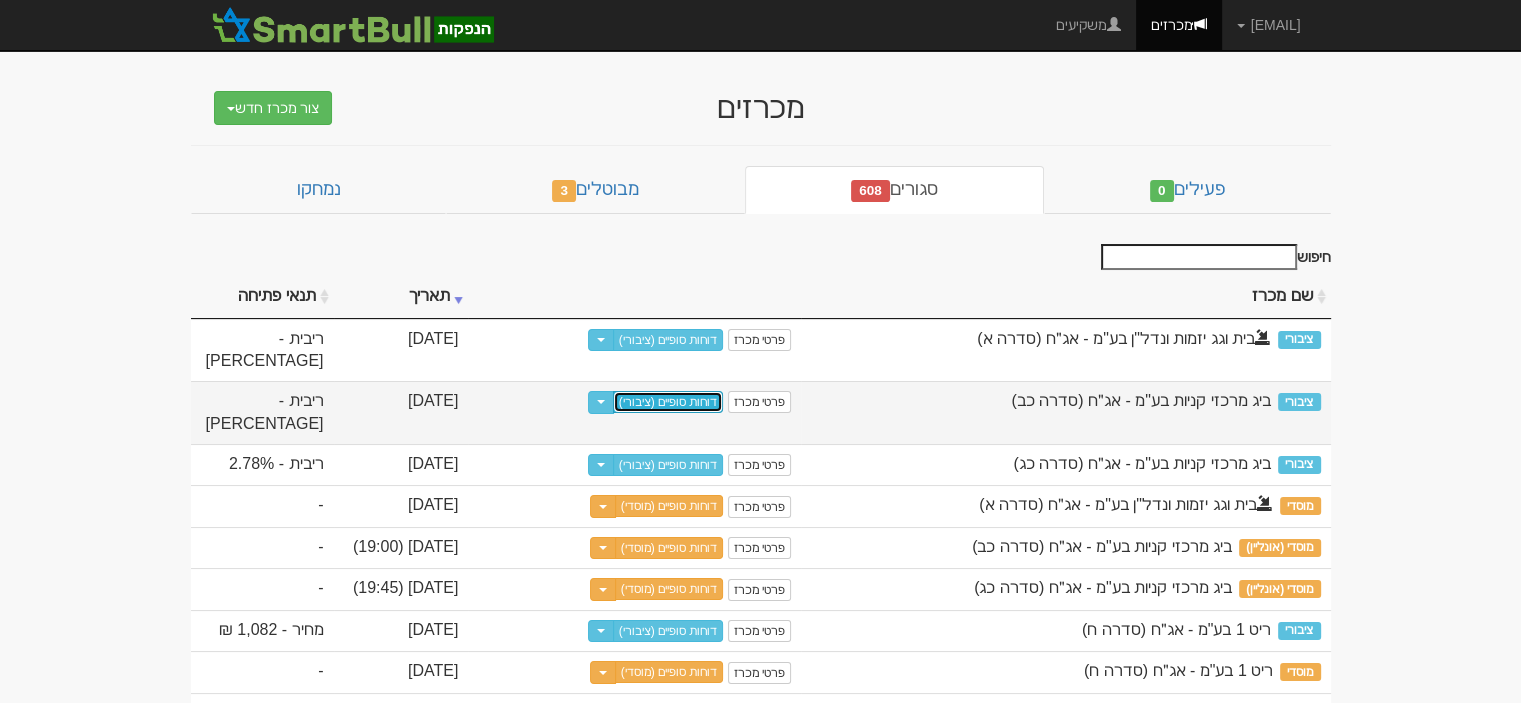click on "דוחות סופיים
(ציבורי)" at bounding box center (668, 402) 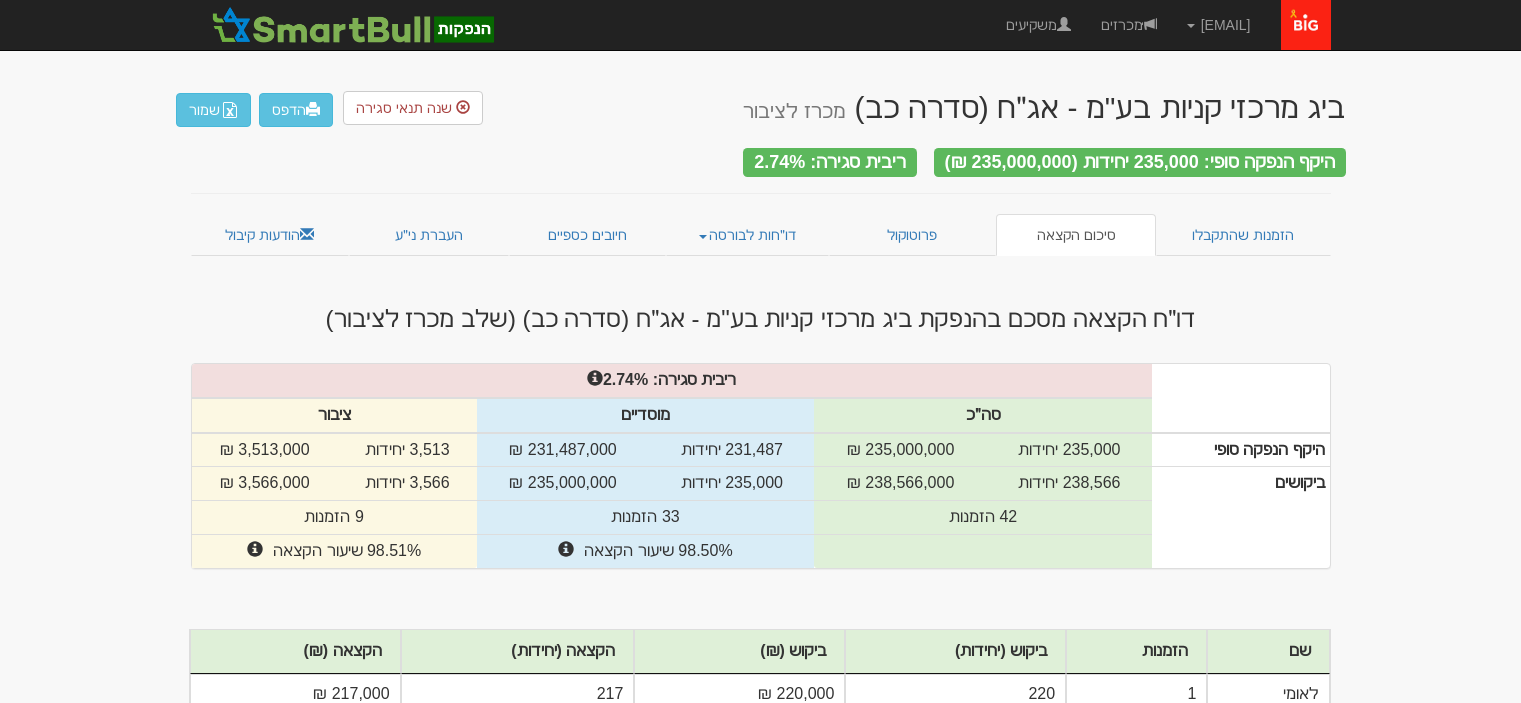 scroll, scrollTop: 0, scrollLeft: 0, axis: both 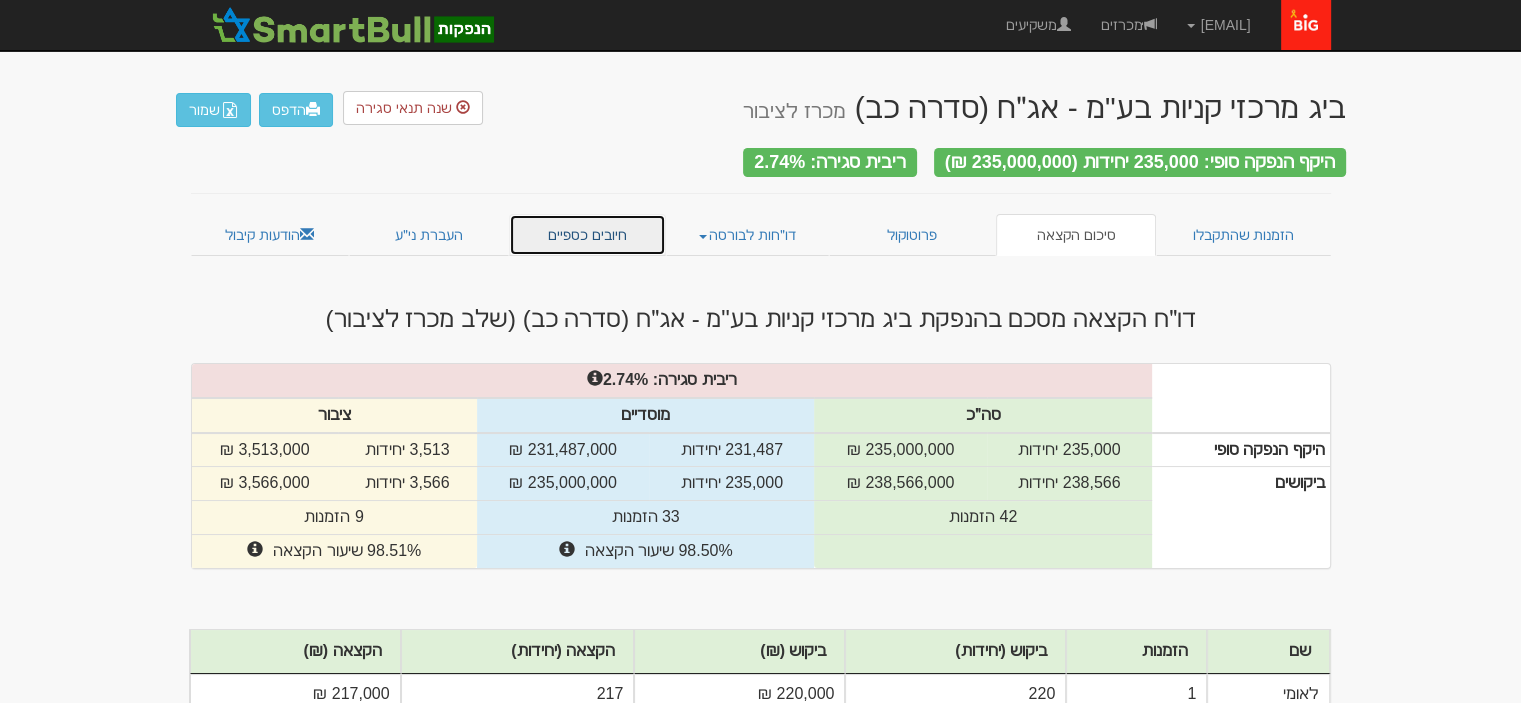 click on "חיובים כספיים" at bounding box center (587, 235) 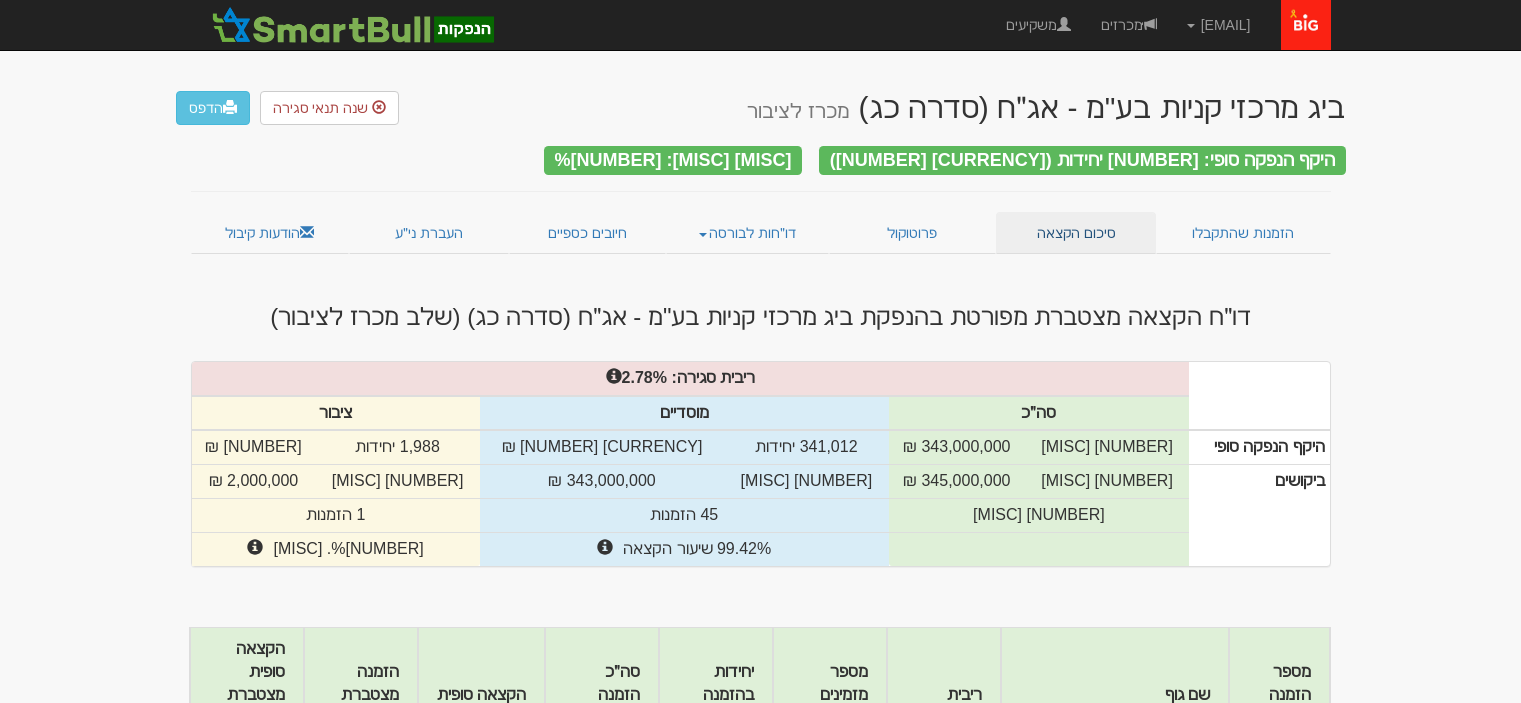 scroll, scrollTop: 0, scrollLeft: 0, axis: both 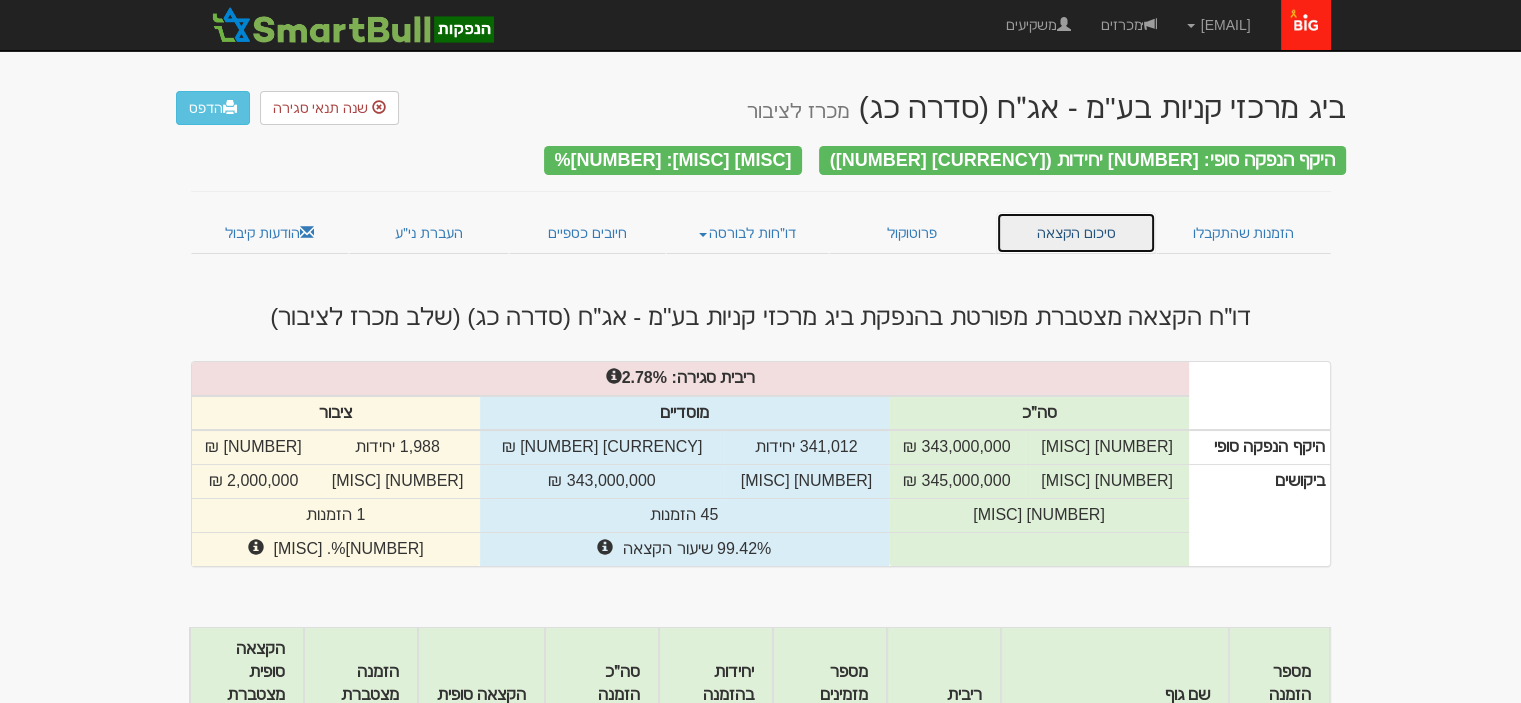 click on "סיכום הקצאה" at bounding box center (1076, 233) 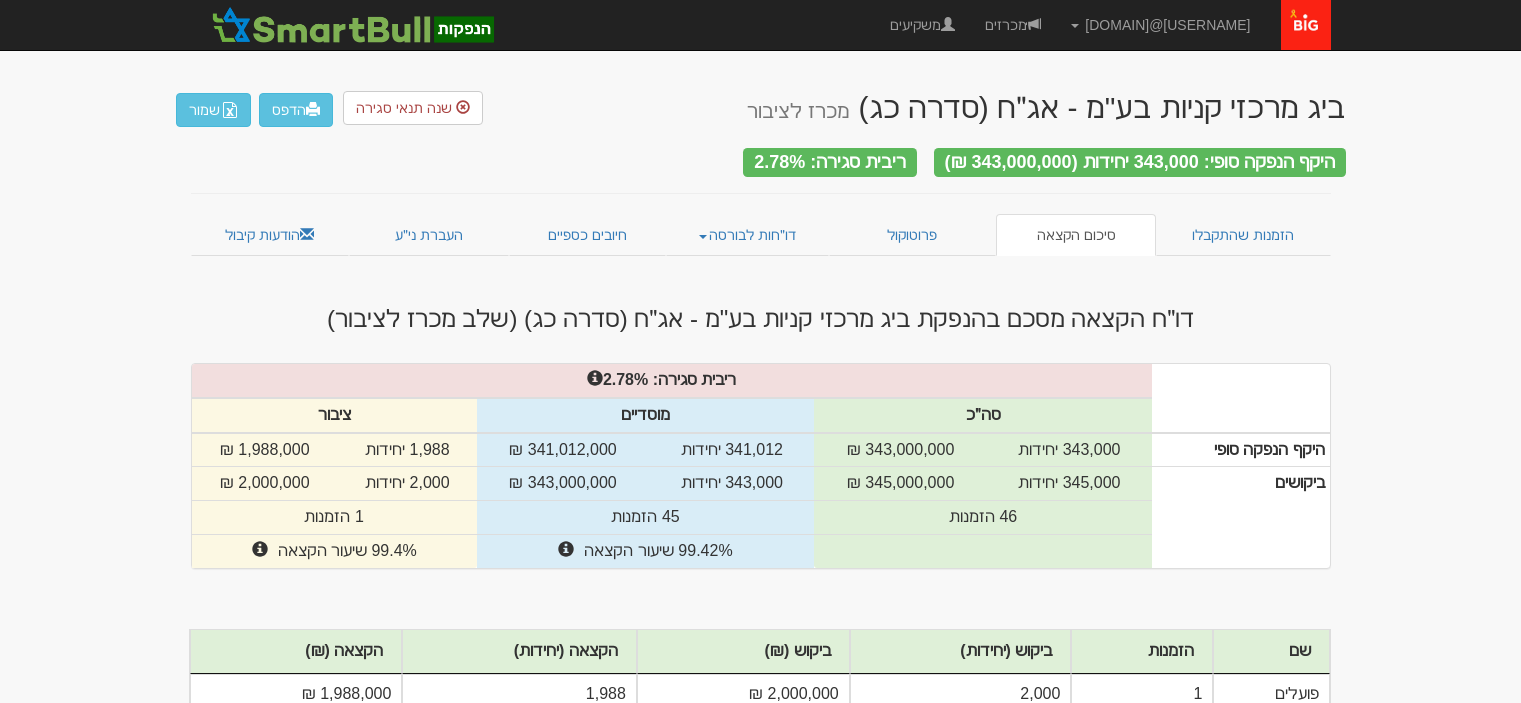 scroll, scrollTop: 0, scrollLeft: 0, axis: both 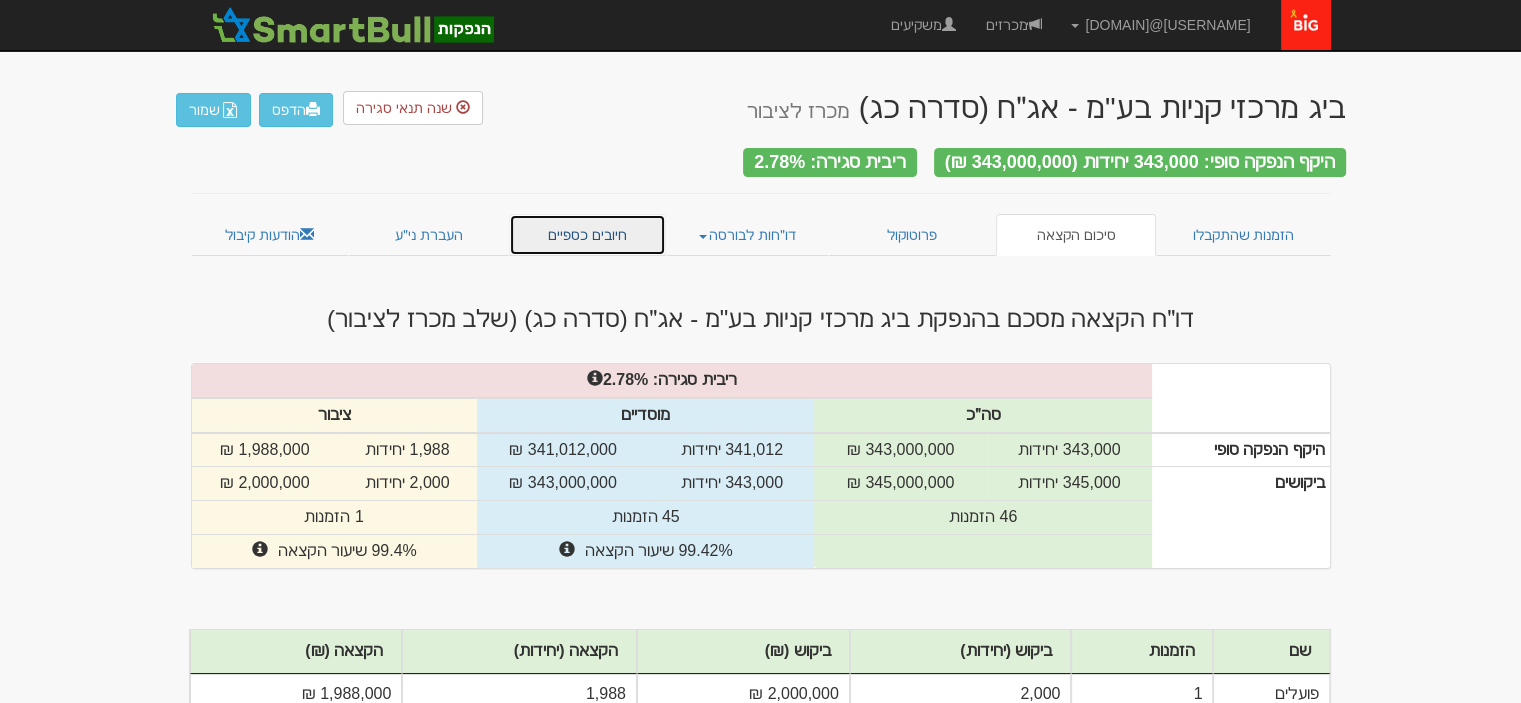 click on "חיובים כספיים" at bounding box center (587, 235) 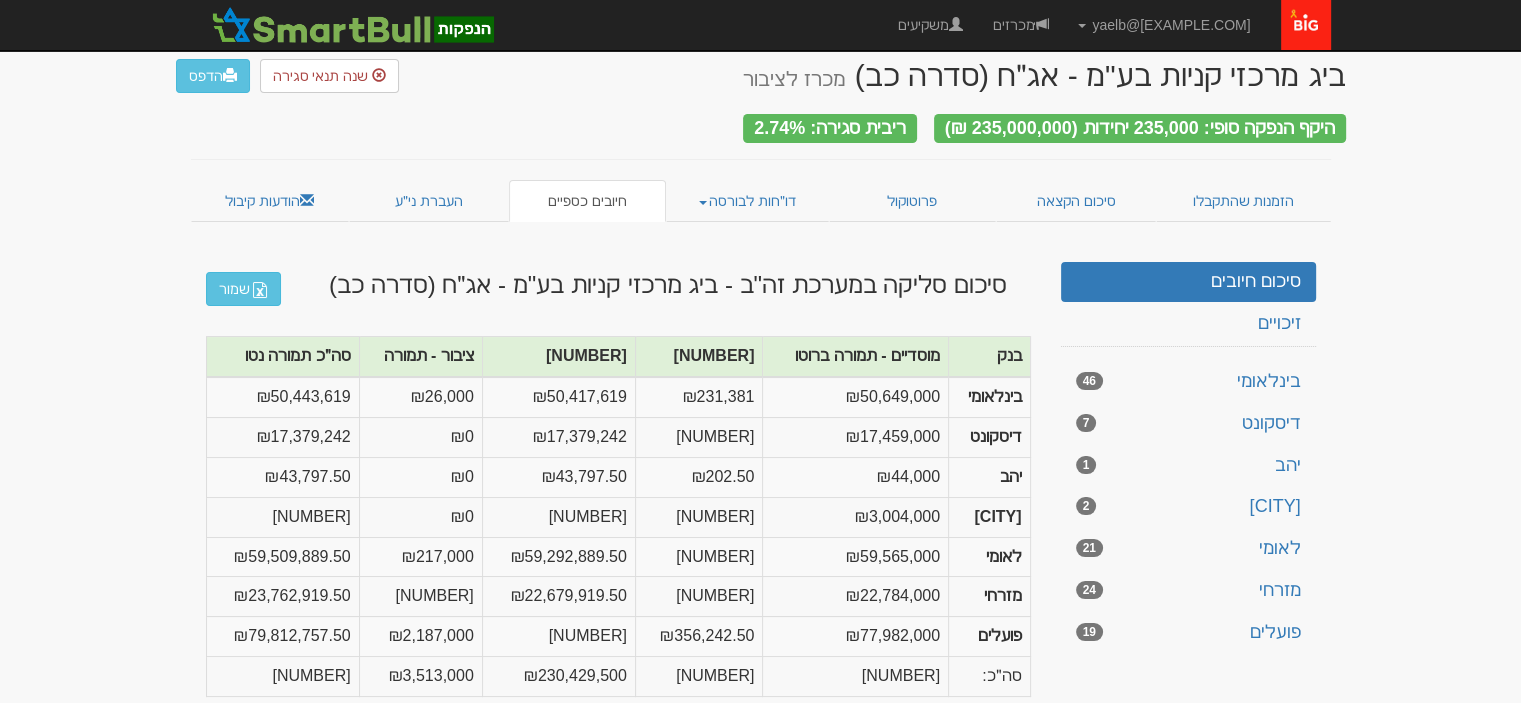 scroll, scrollTop: 33, scrollLeft: 0, axis: vertical 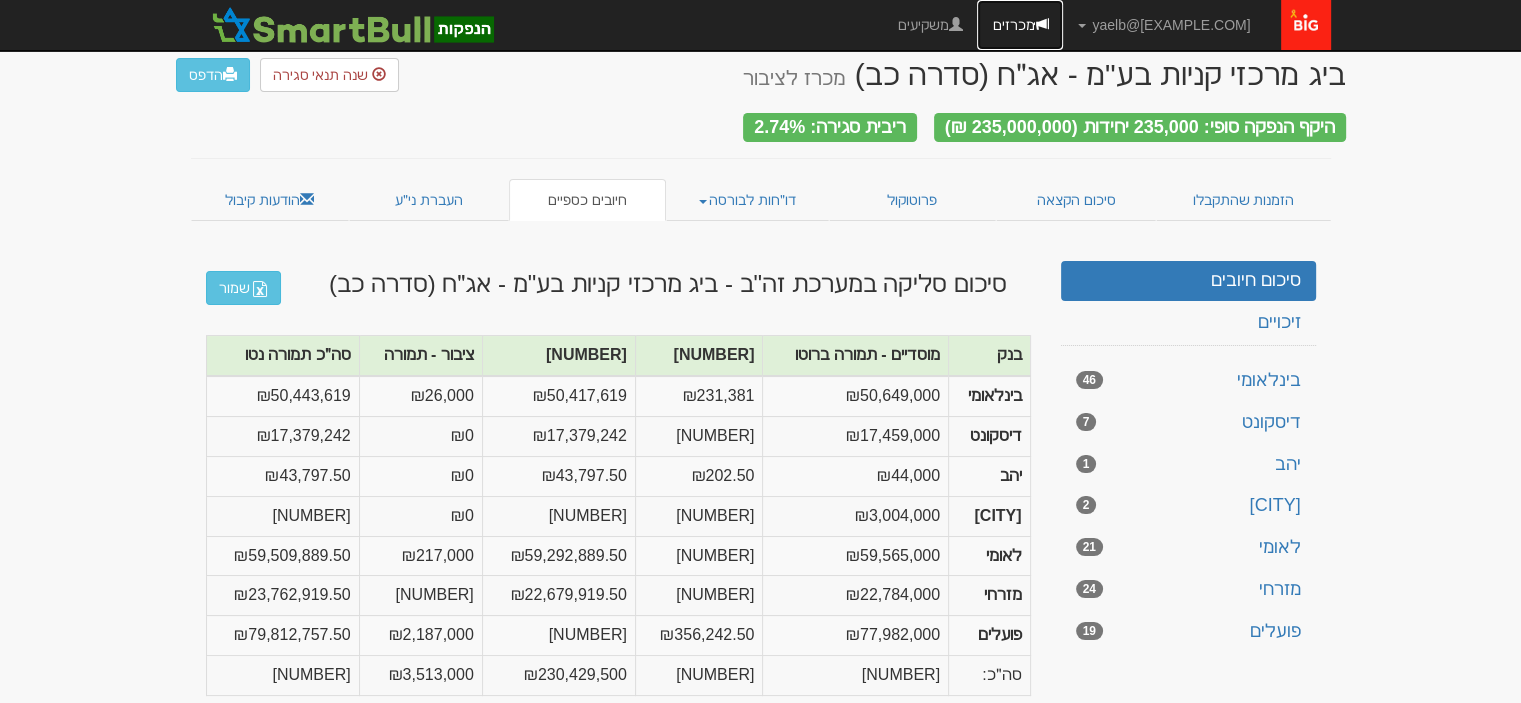 click on "מכרזים" at bounding box center (1020, 25) 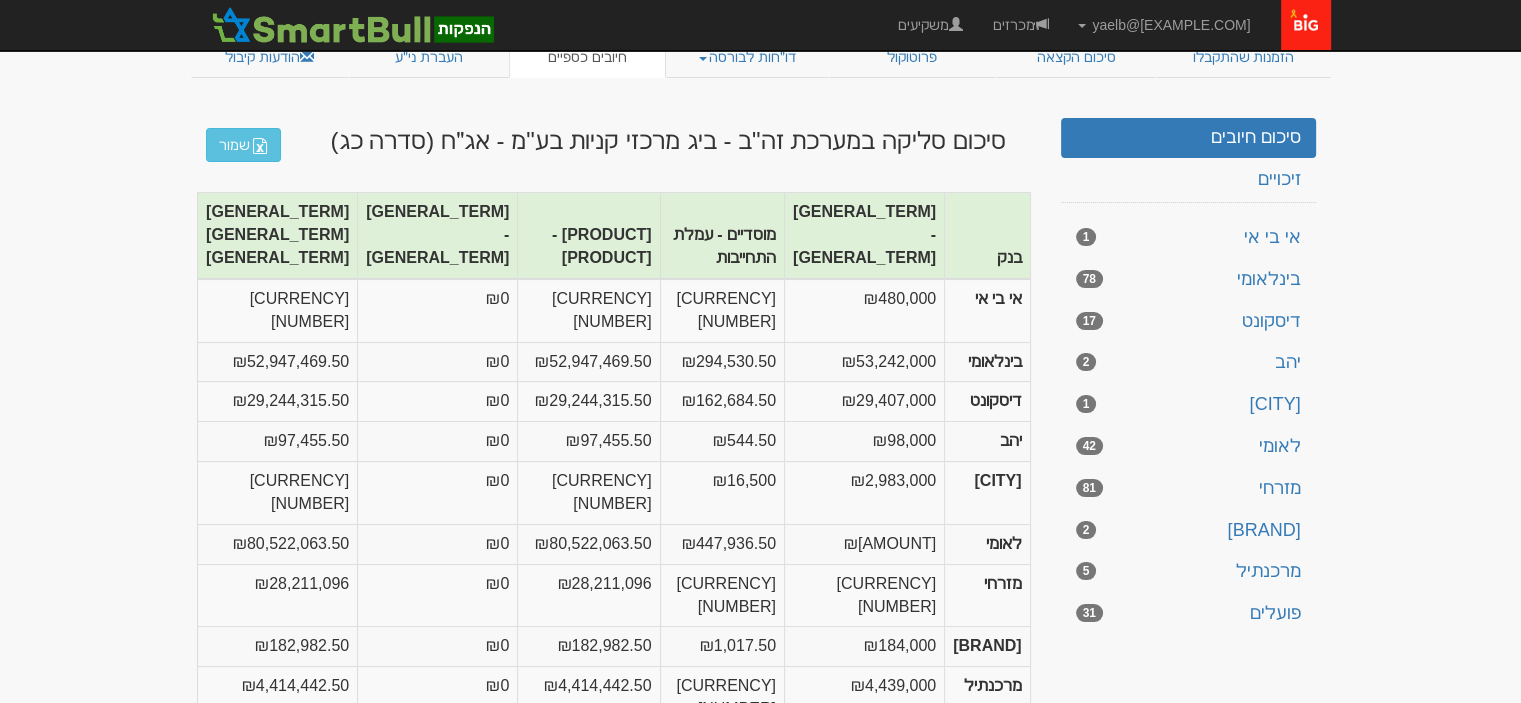 scroll, scrollTop: 0, scrollLeft: 0, axis: both 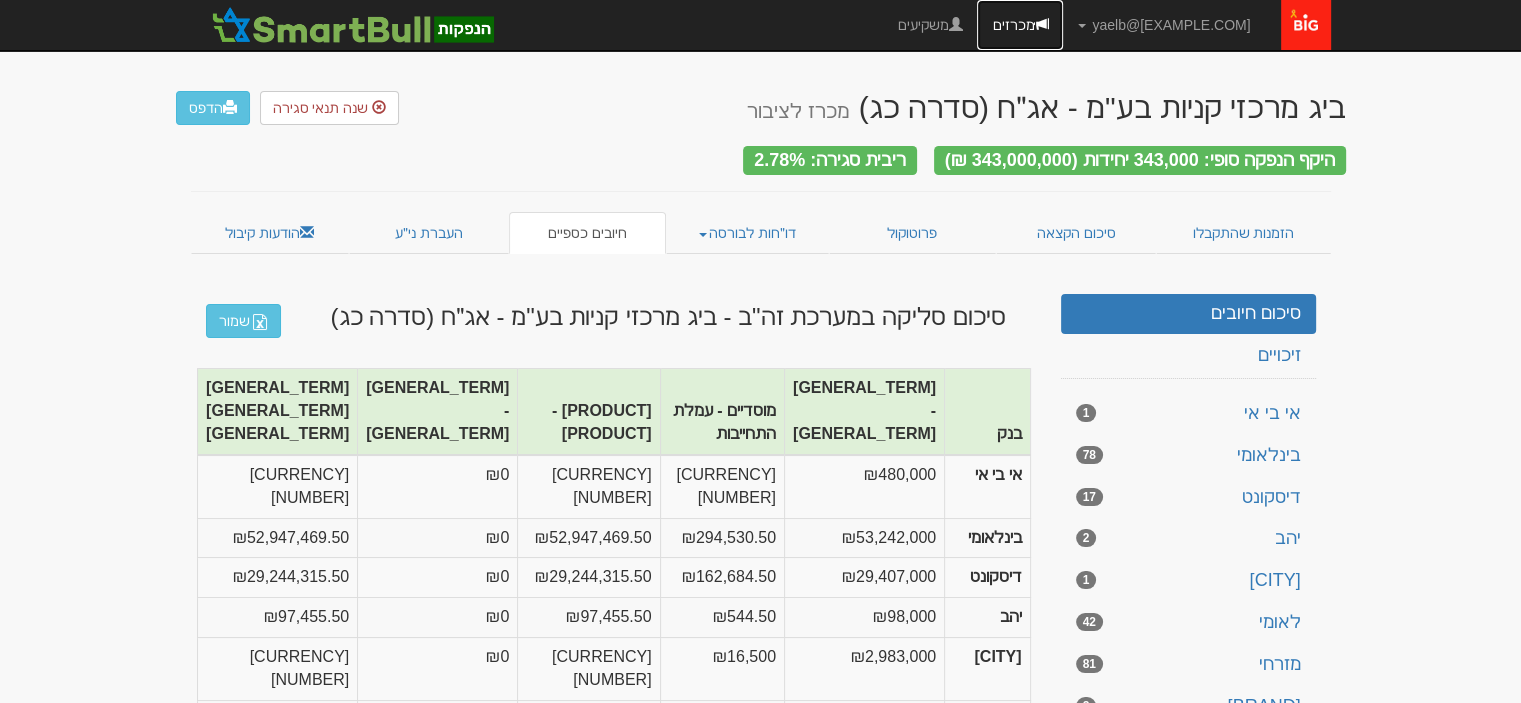 click on "מכרזים" at bounding box center [1020, 25] 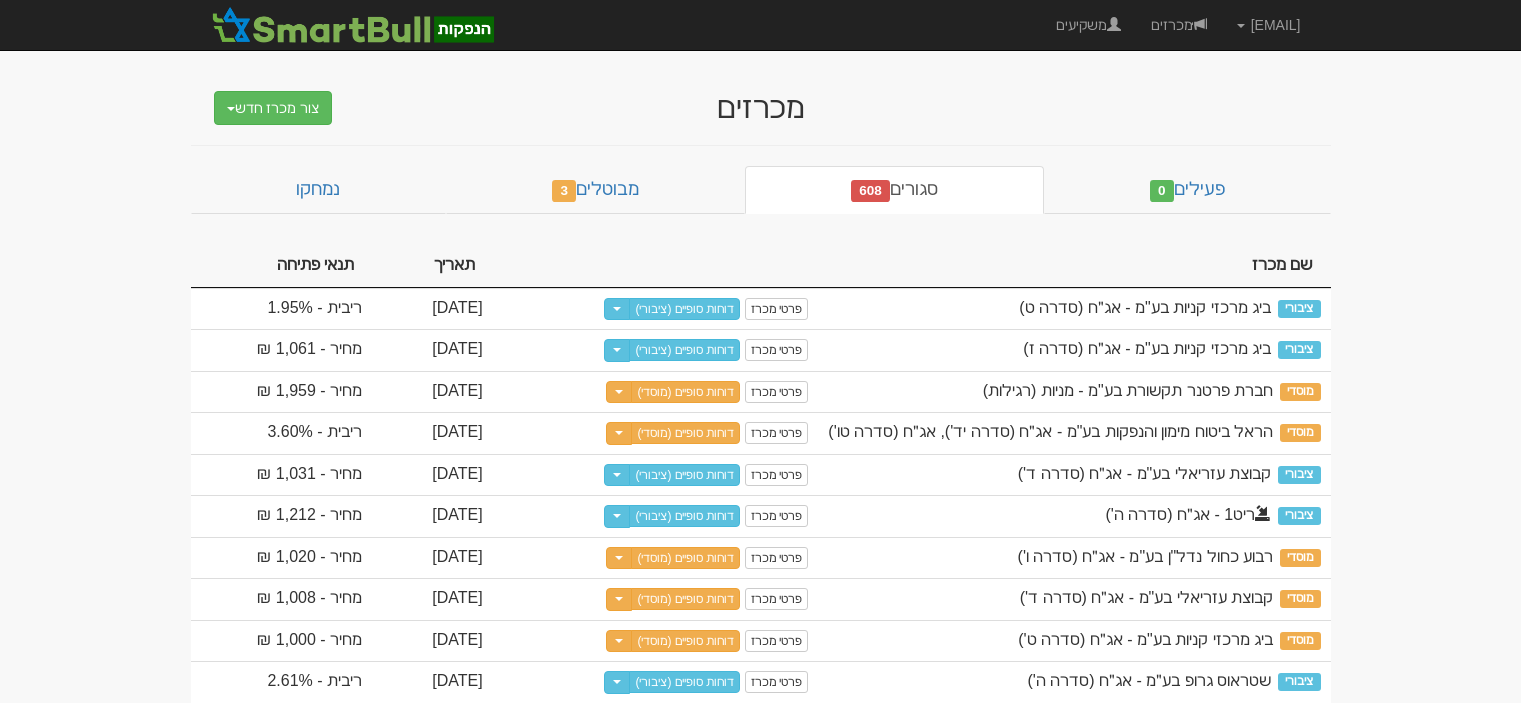 scroll, scrollTop: 0, scrollLeft: 0, axis: both 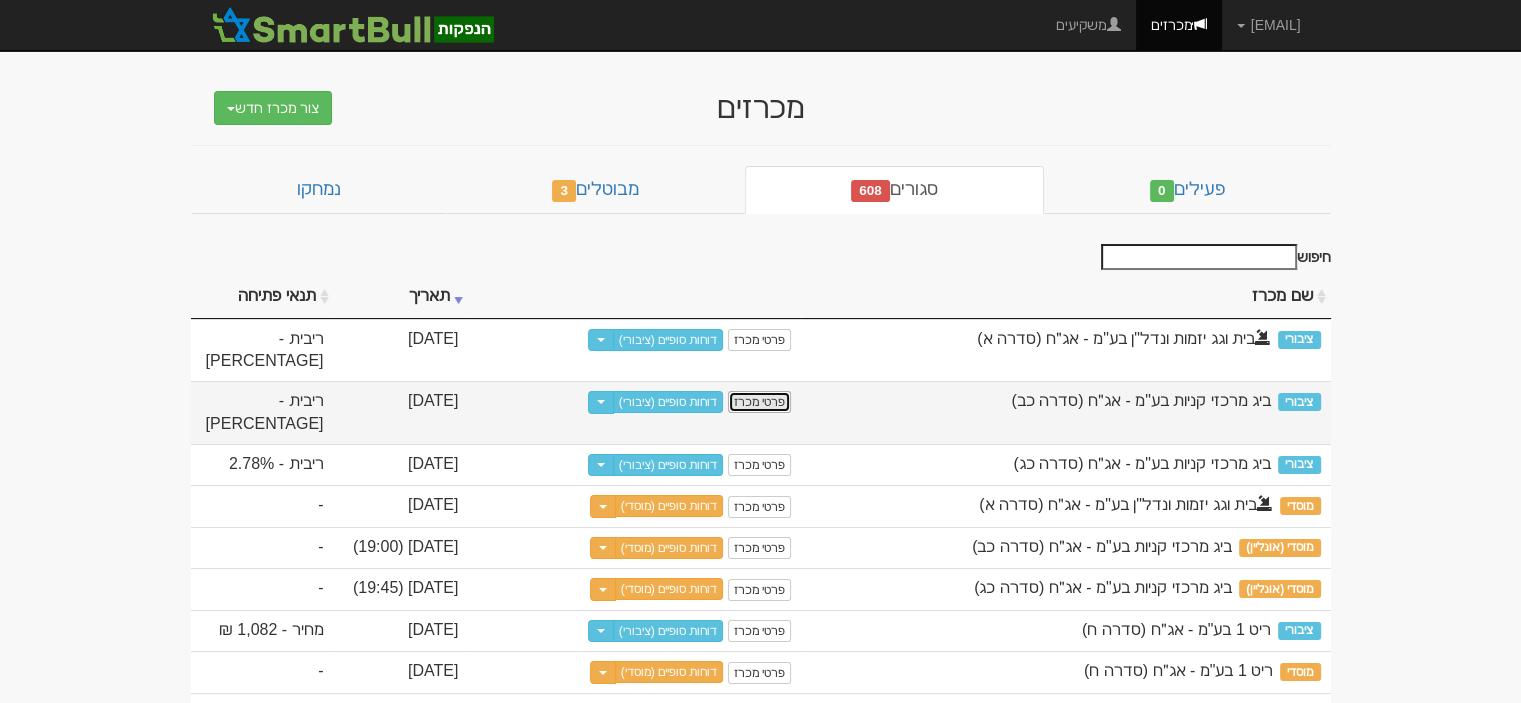click on "פרטי מכרז" at bounding box center (759, 402) 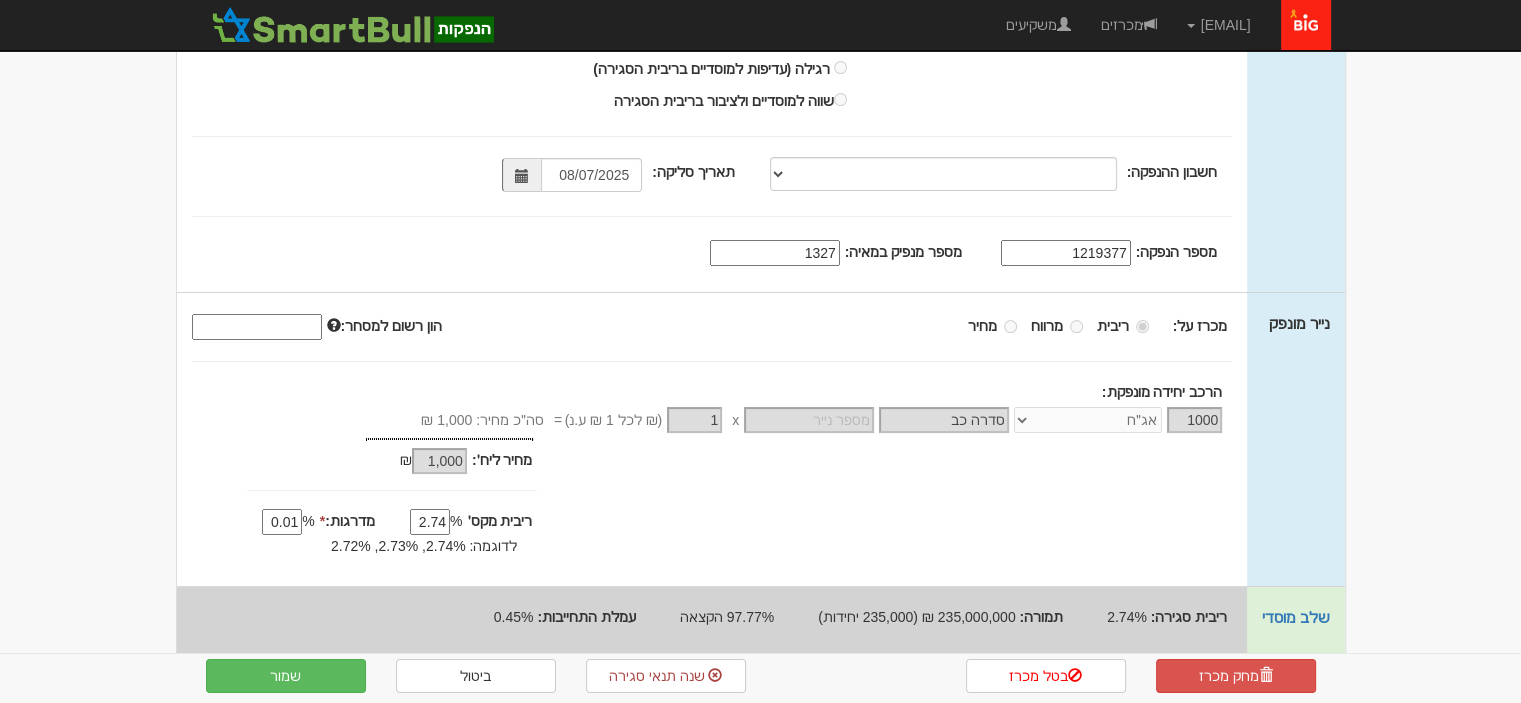 scroll, scrollTop: 348, scrollLeft: 0, axis: vertical 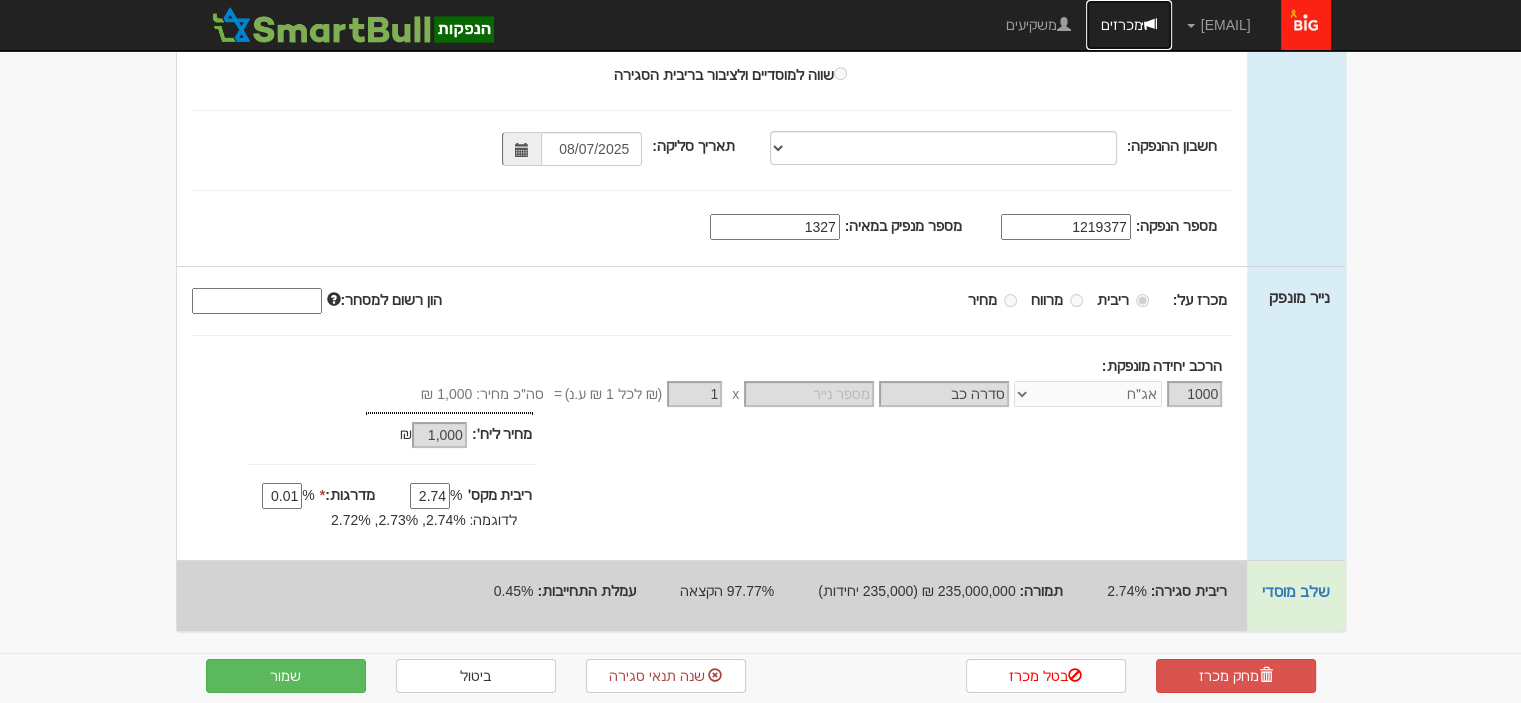 click on "מכרזים" at bounding box center [1129, 25] 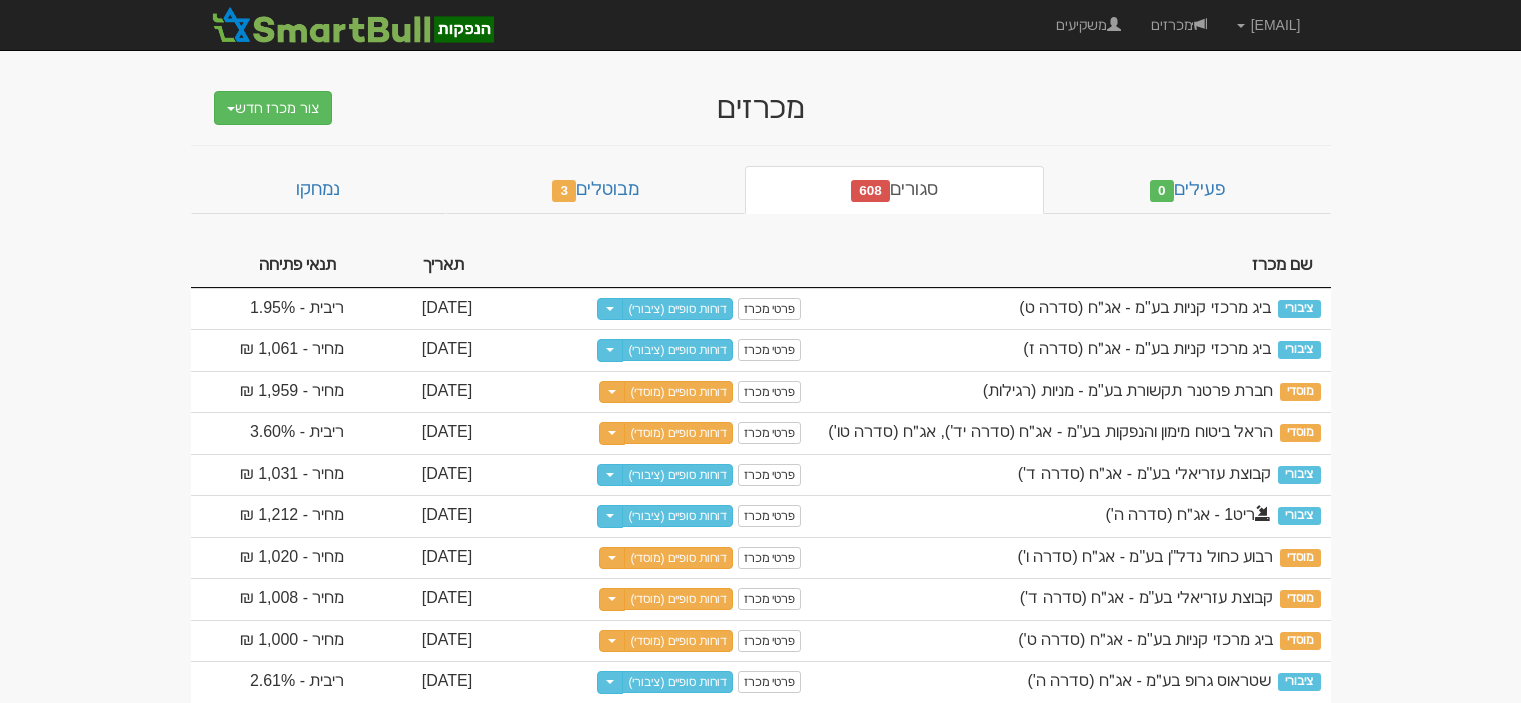 scroll, scrollTop: 0, scrollLeft: 0, axis: both 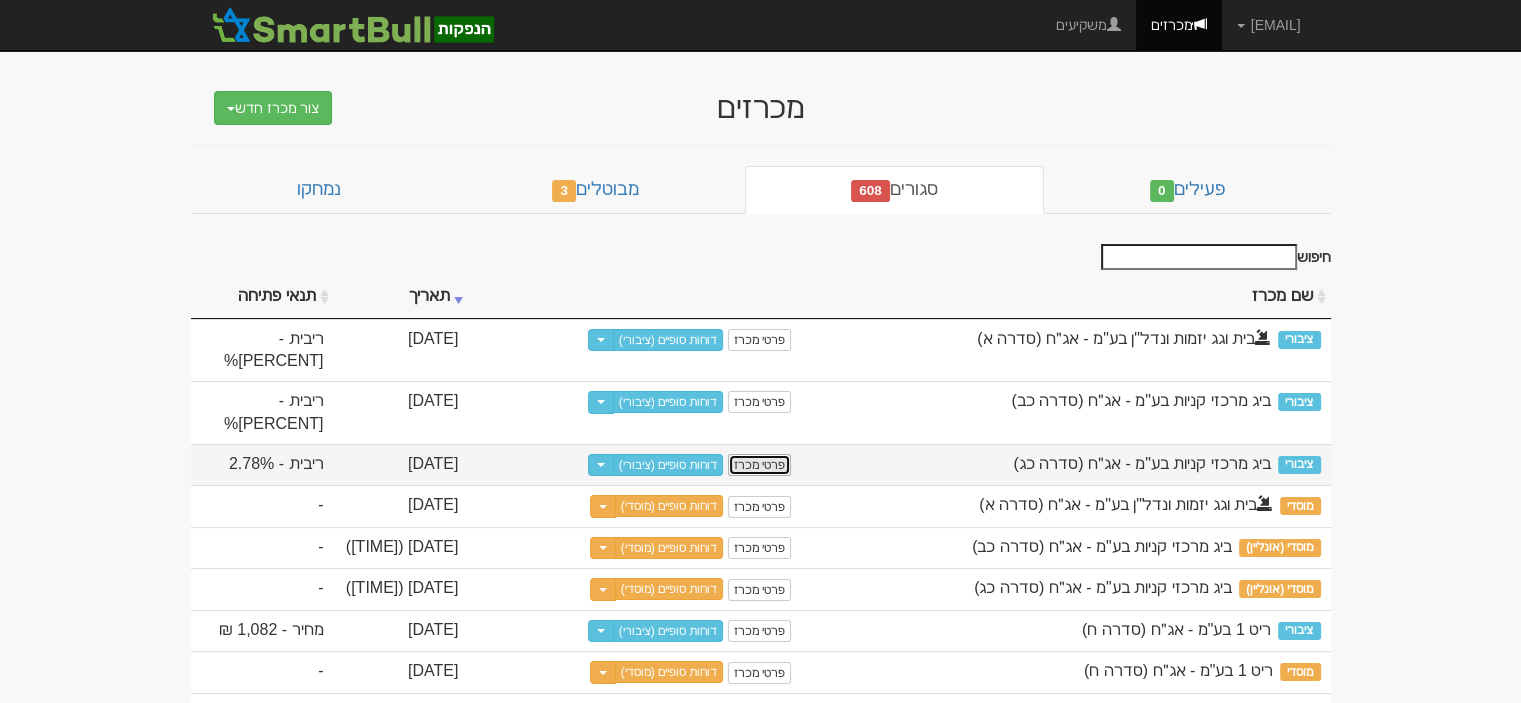 click on "פרטי מכרז" at bounding box center (759, 465) 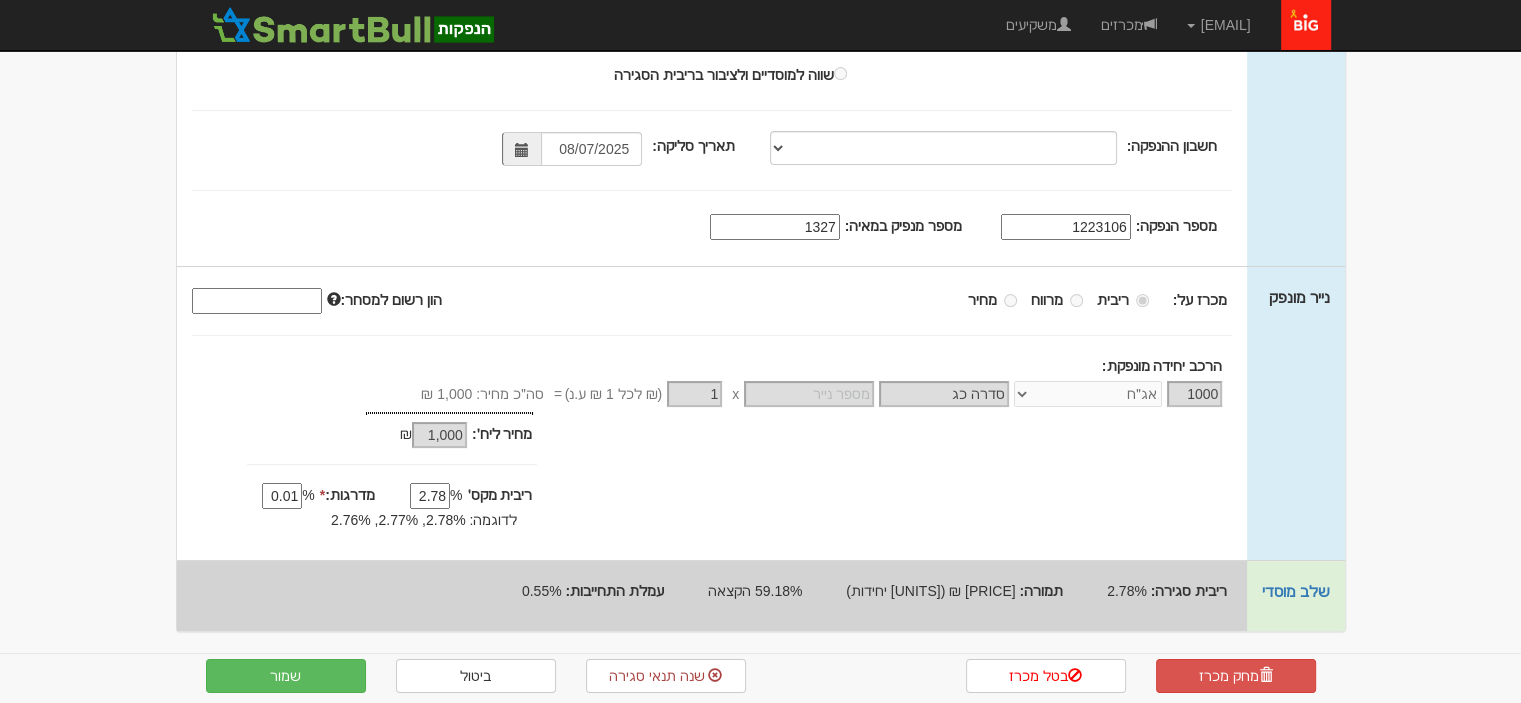 scroll, scrollTop: 0, scrollLeft: 0, axis: both 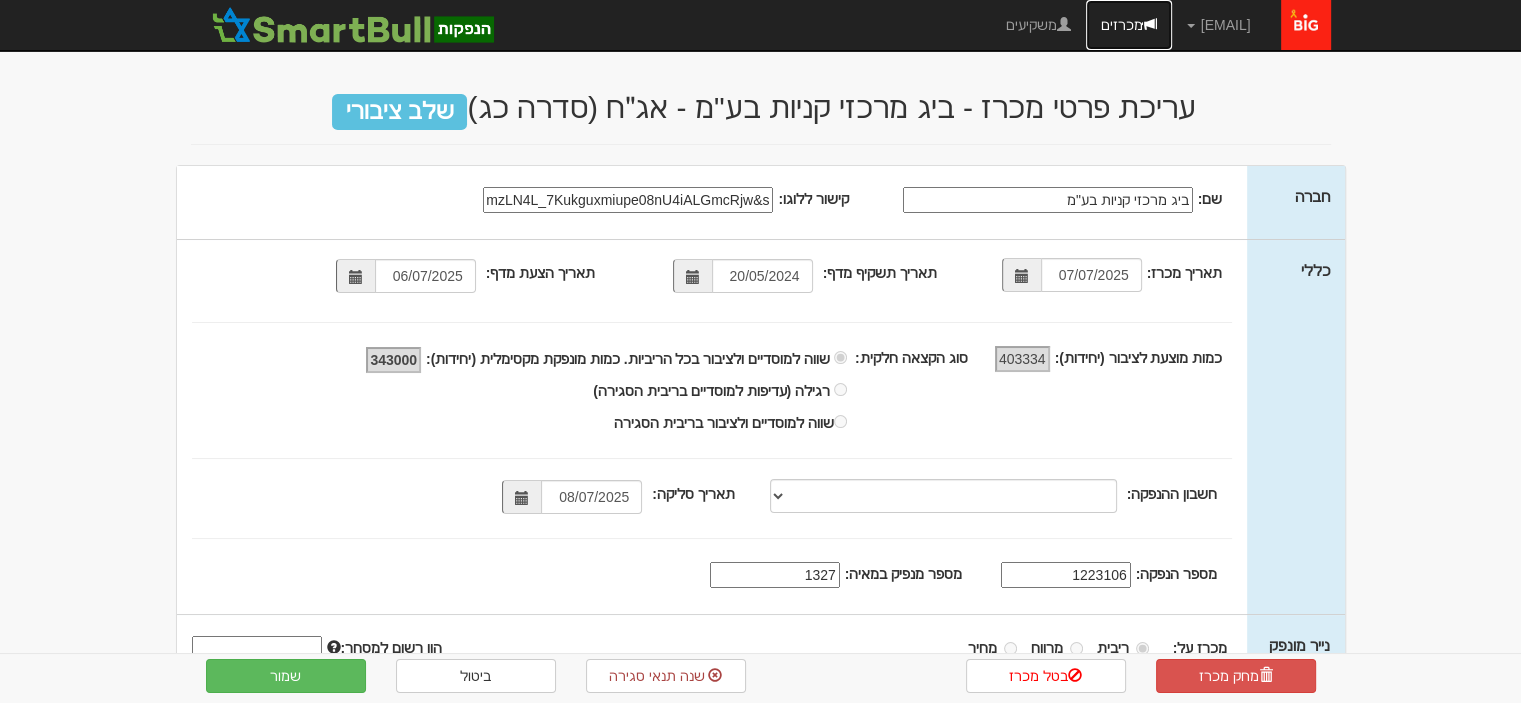 click on "מכרזים" at bounding box center [1129, 25] 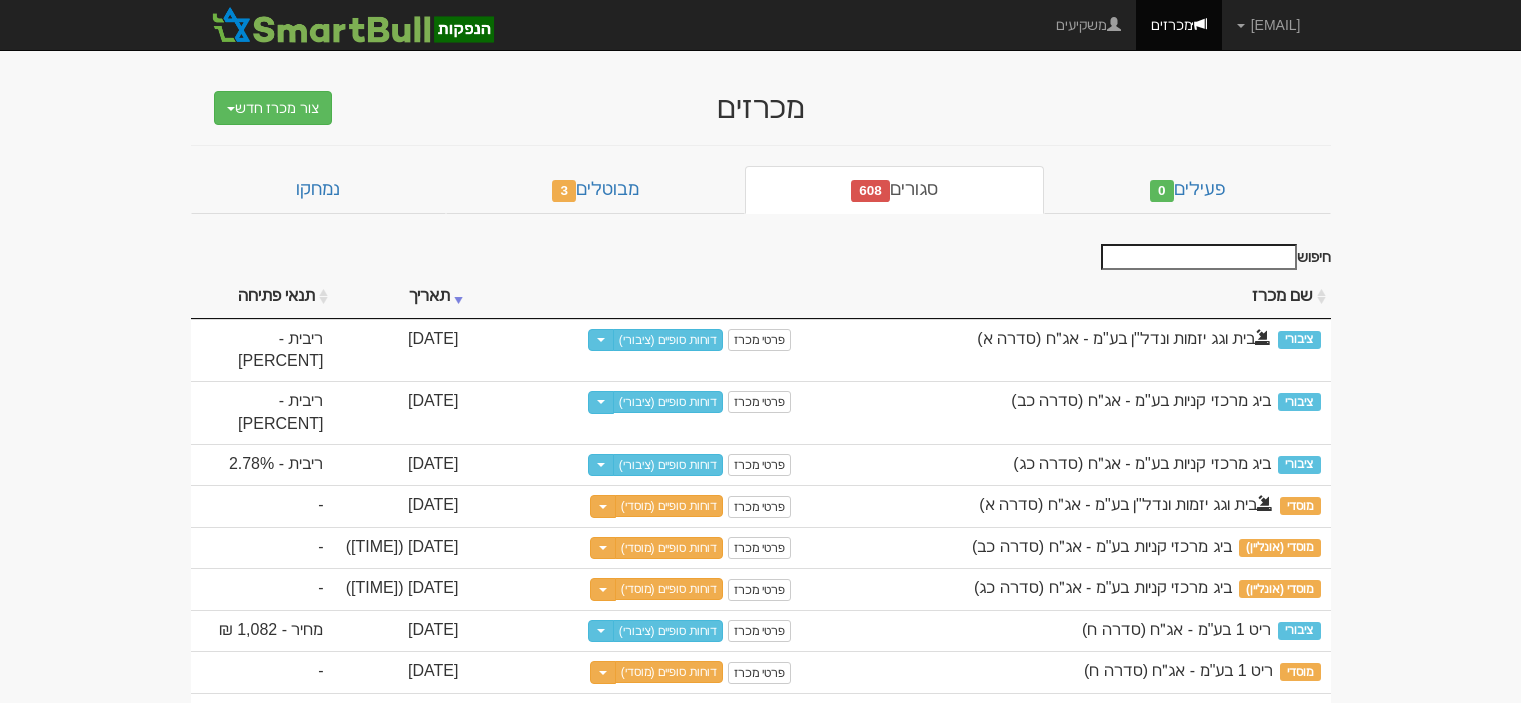 scroll, scrollTop: 0, scrollLeft: 0, axis: both 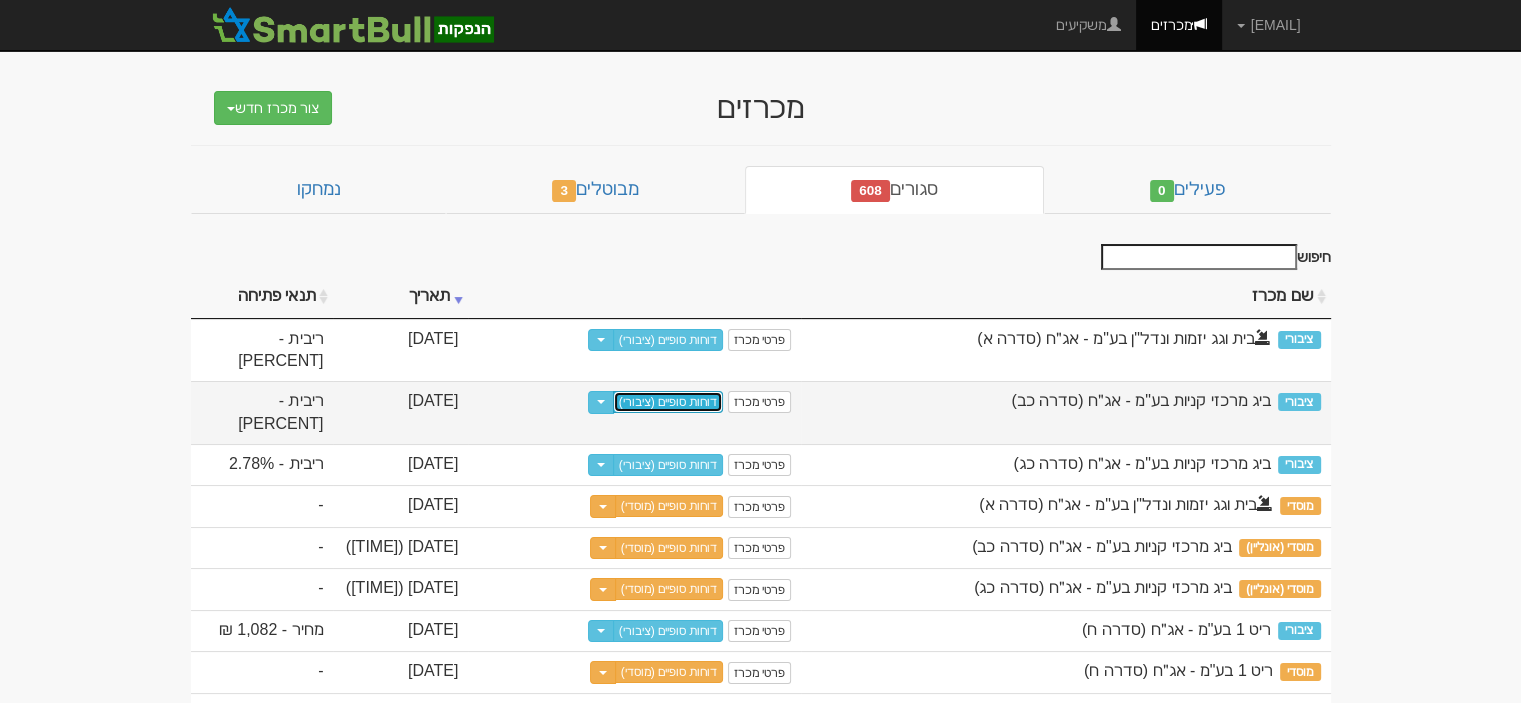 click on "דוחות סופיים
(ציבורי)" at bounding box center [668, 402] 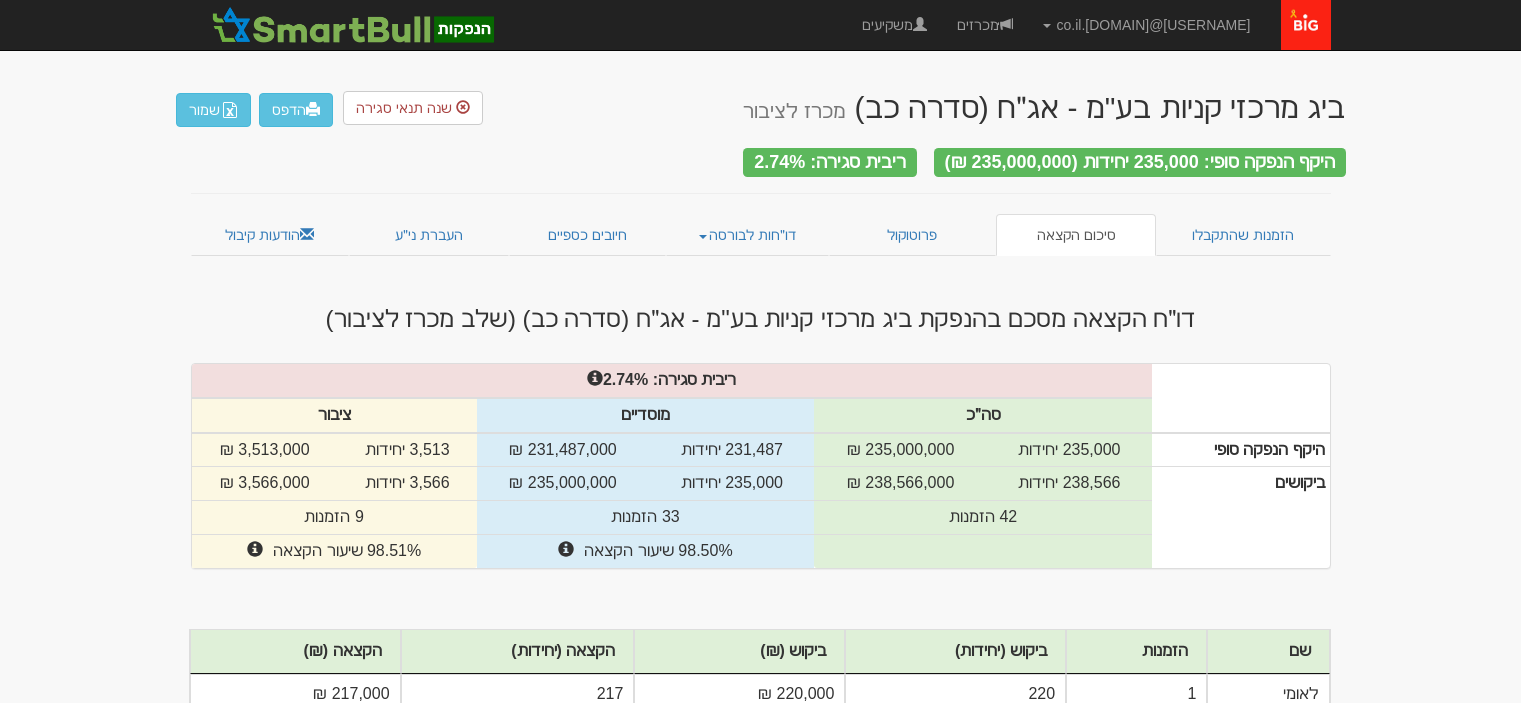 scroll, scrollTop: 0, scrollLeft: 0, axis: both 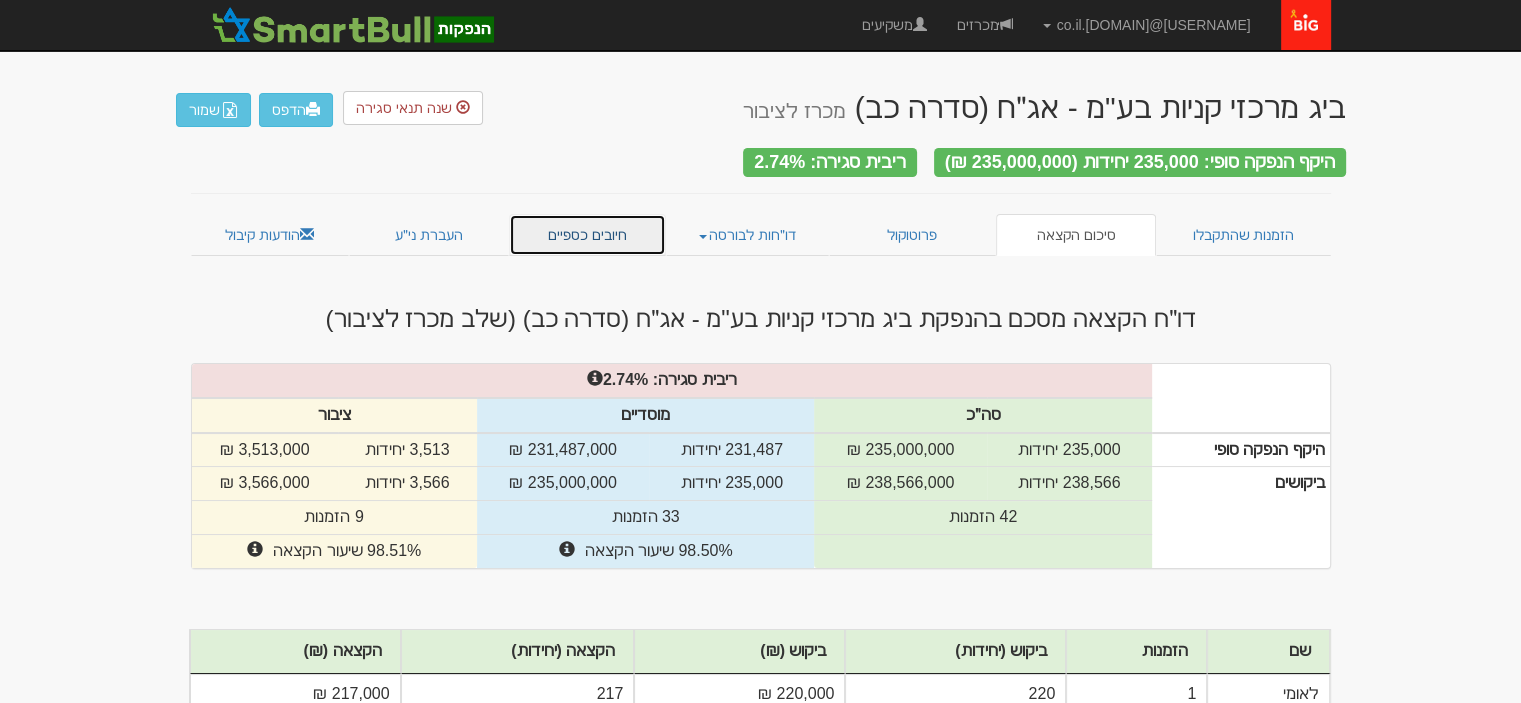 click on "חיובים כספיים" at bounding box center (587, 235) 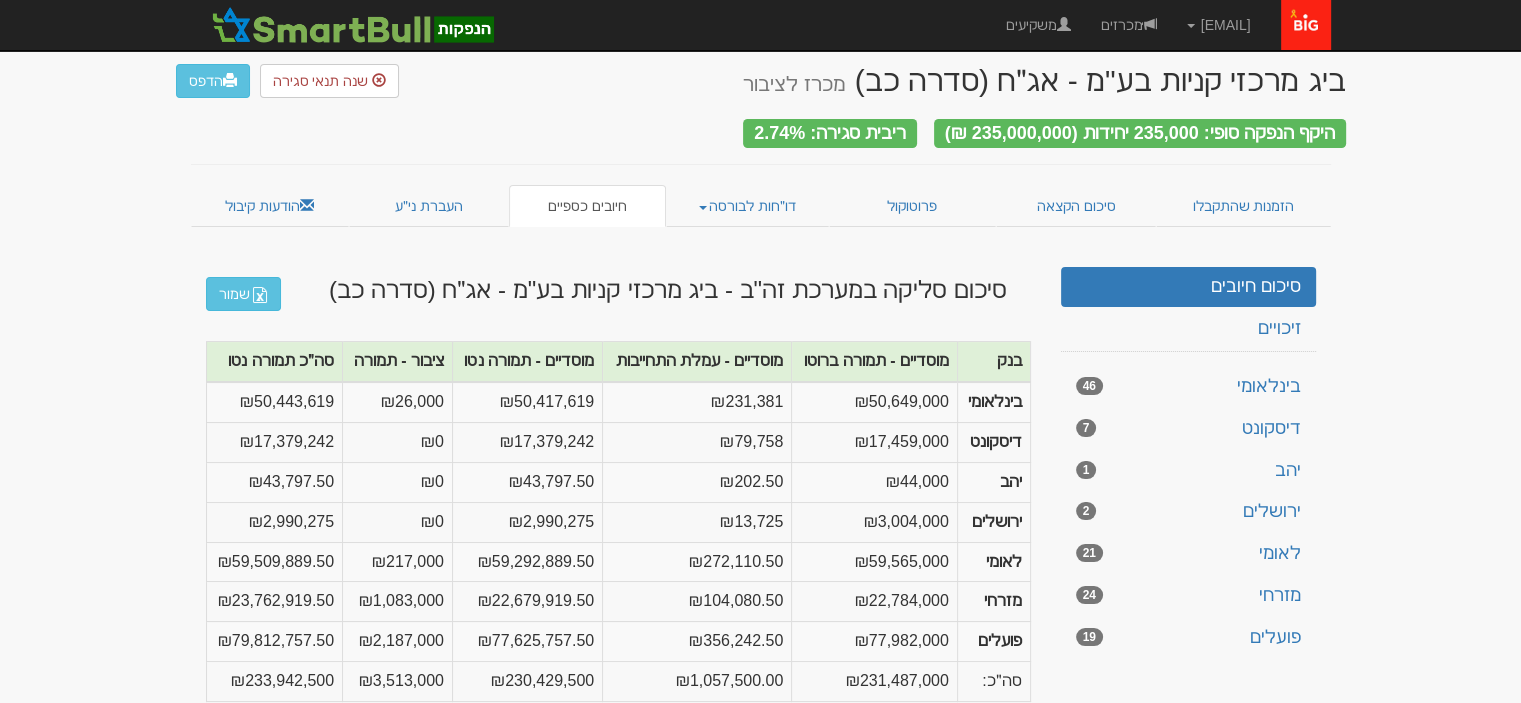 scroll, scrollTop: 33, scrollLeft: 0, axis: vertical 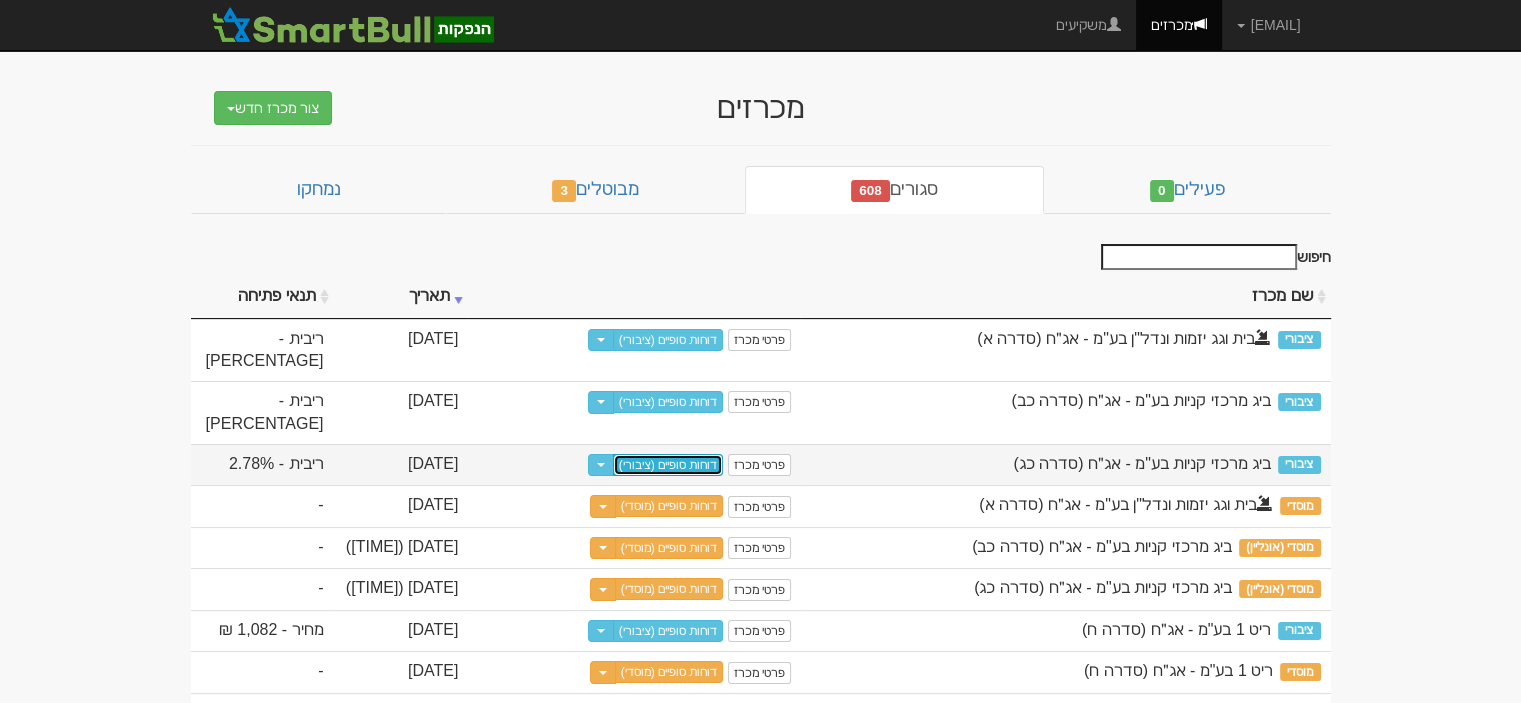 click on "דוחות סופיים
(ציבורי)" at bounding box center (668, 465) 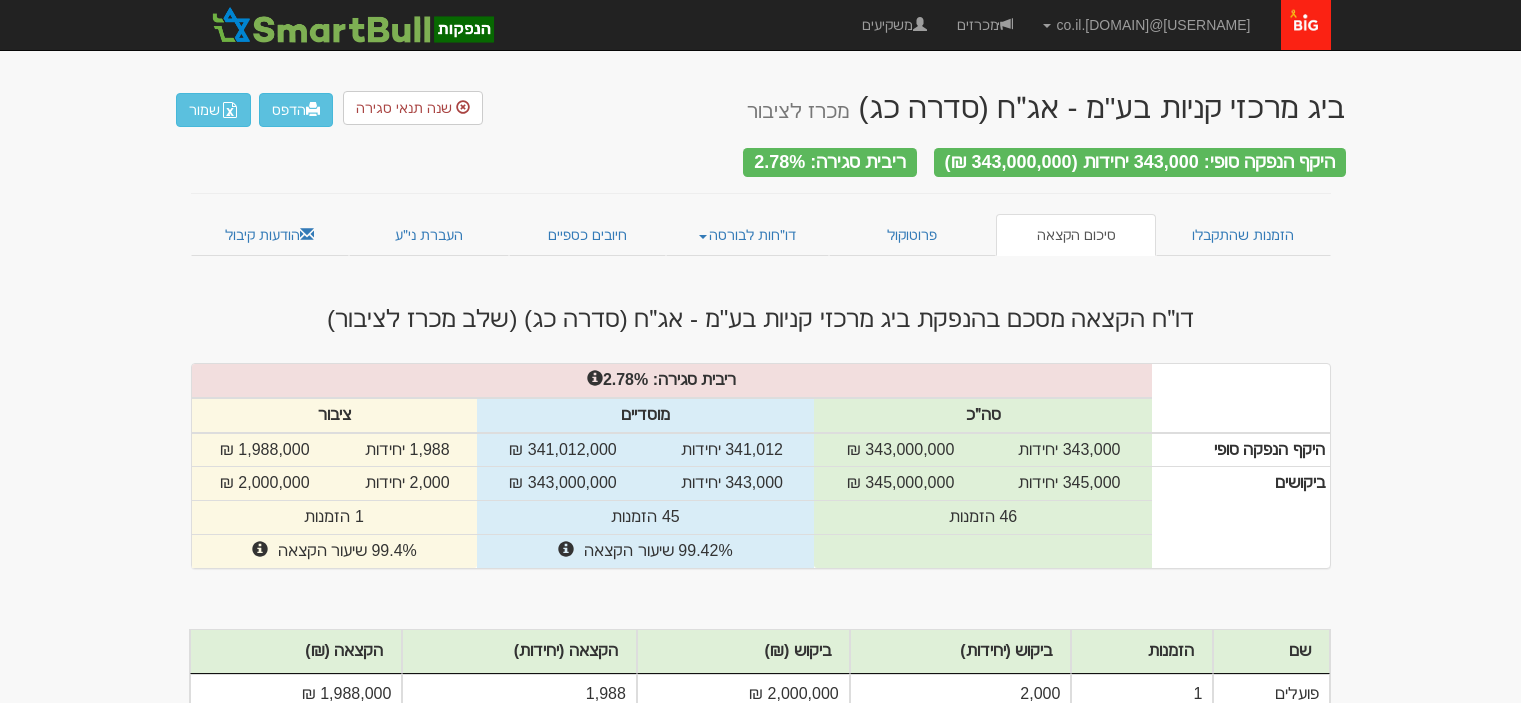 scroll, scrollTop: 0, scrollLeft: 0, axis: both 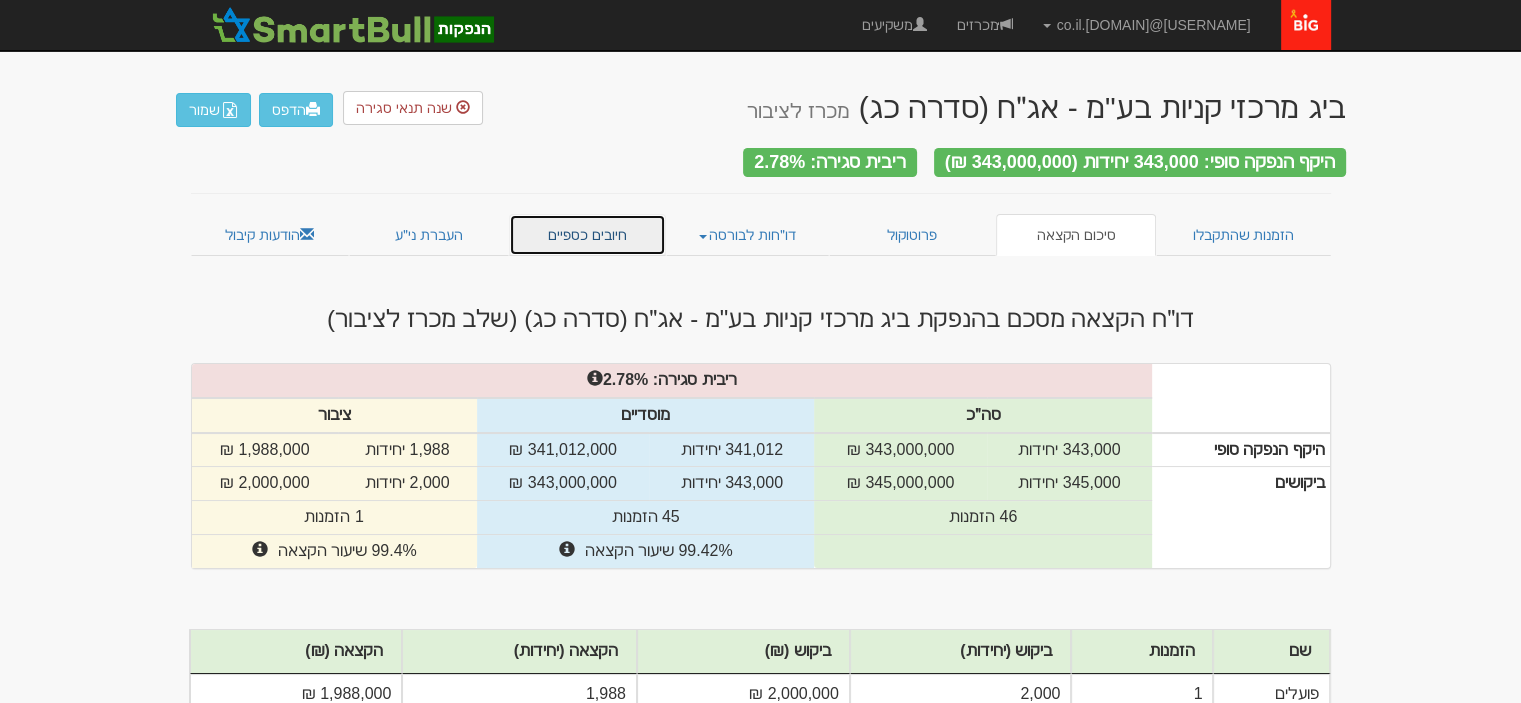 click on "חיובים כספיים" at bounding box center [587, 235] 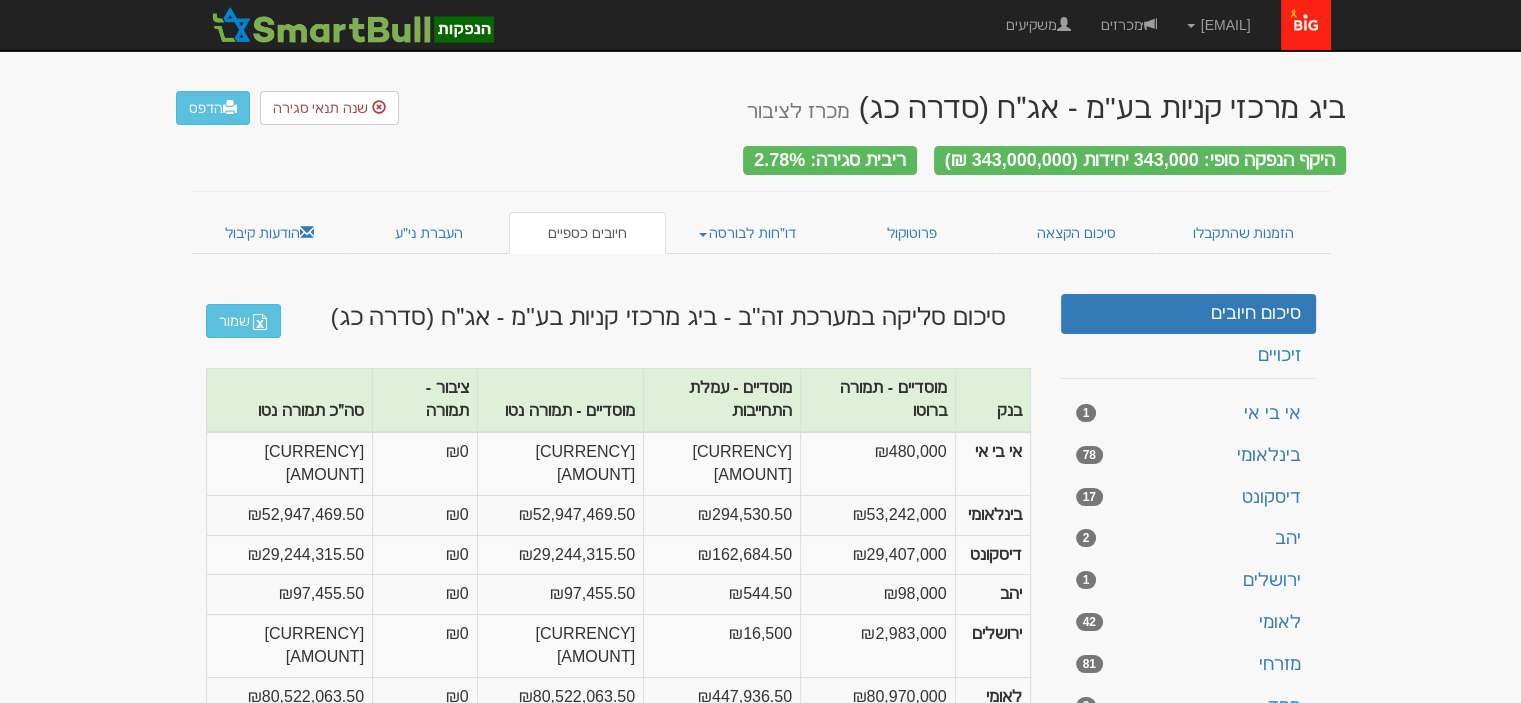scroll, scrollTop: 176, scrollLeft: 0, axis: vertical 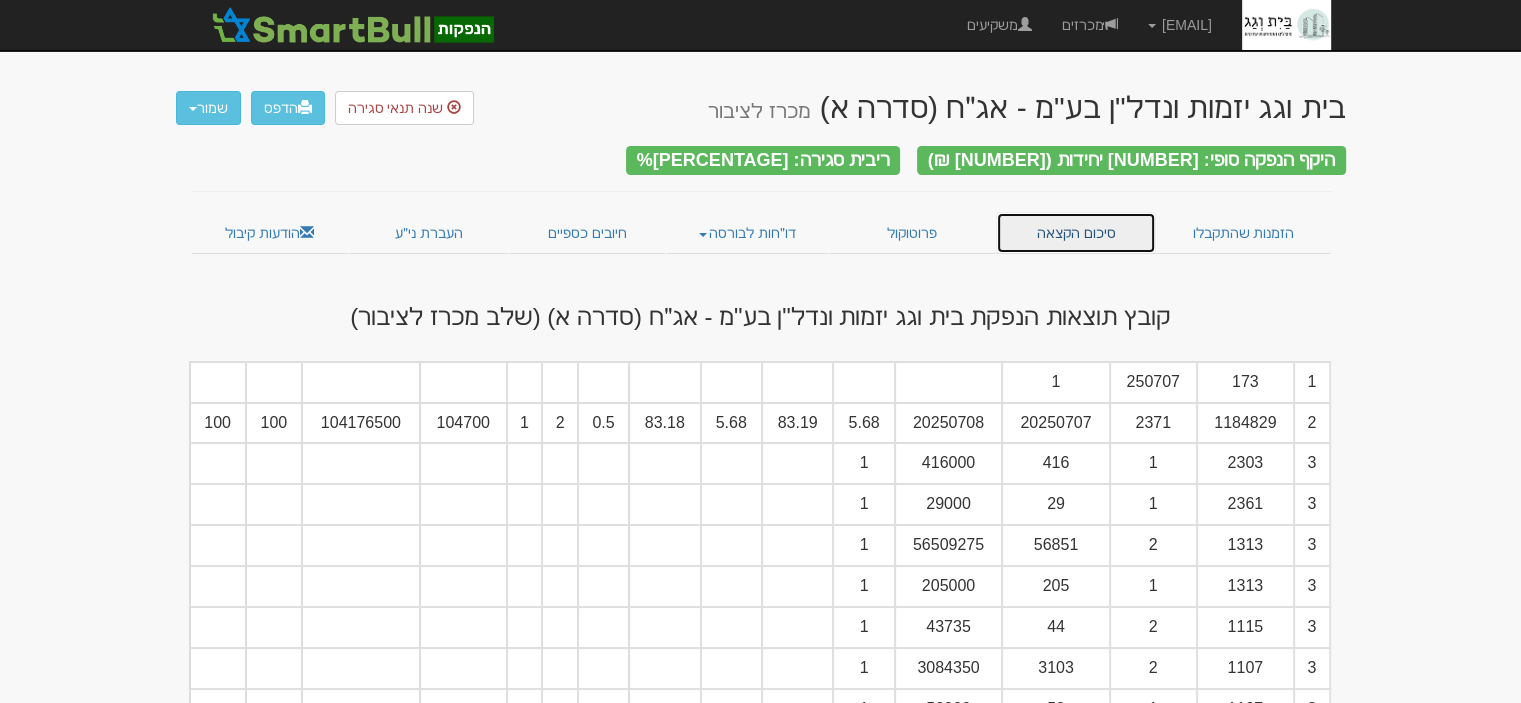 click on "סיכום הקצאה" at bounding box center (1076, 233) 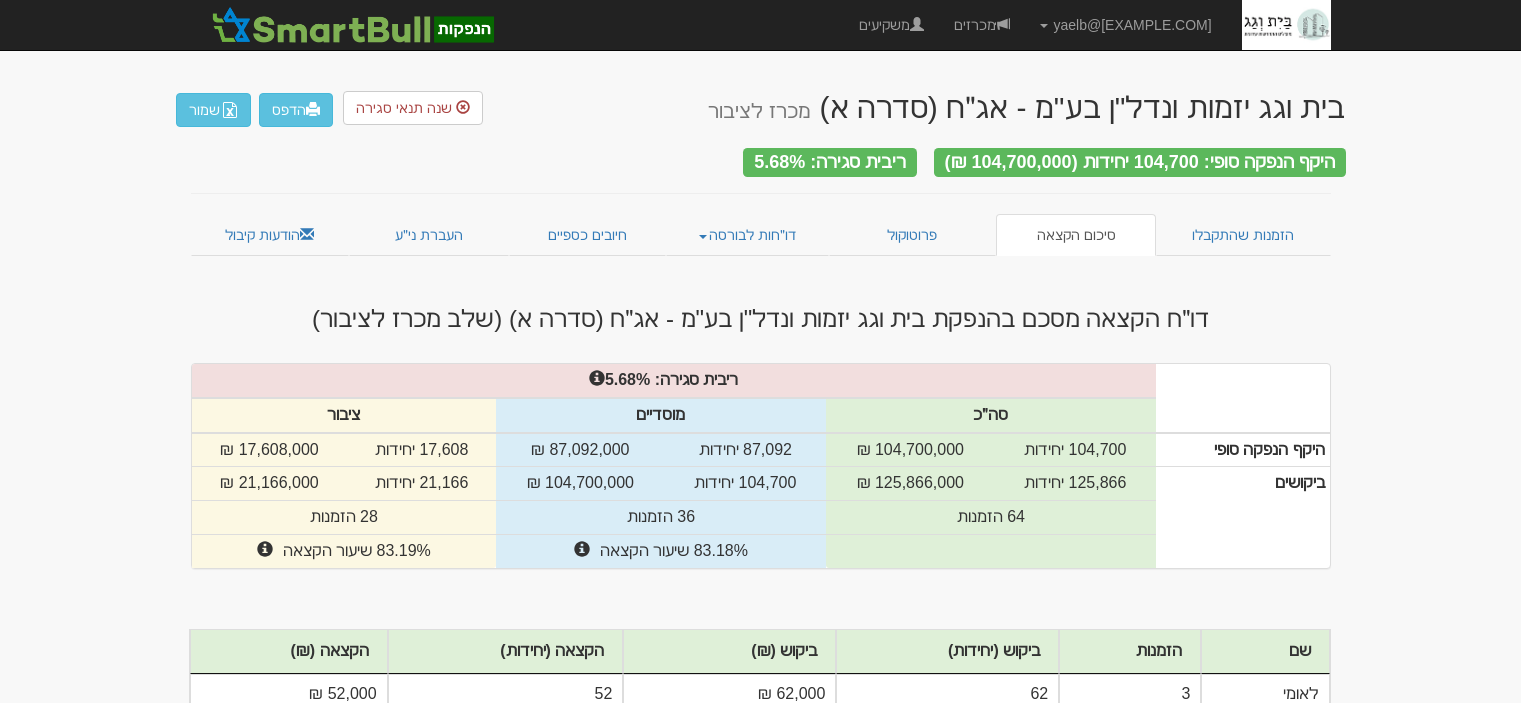 scroll, scrollTop: 0, scrollLeft: 0, axis: both 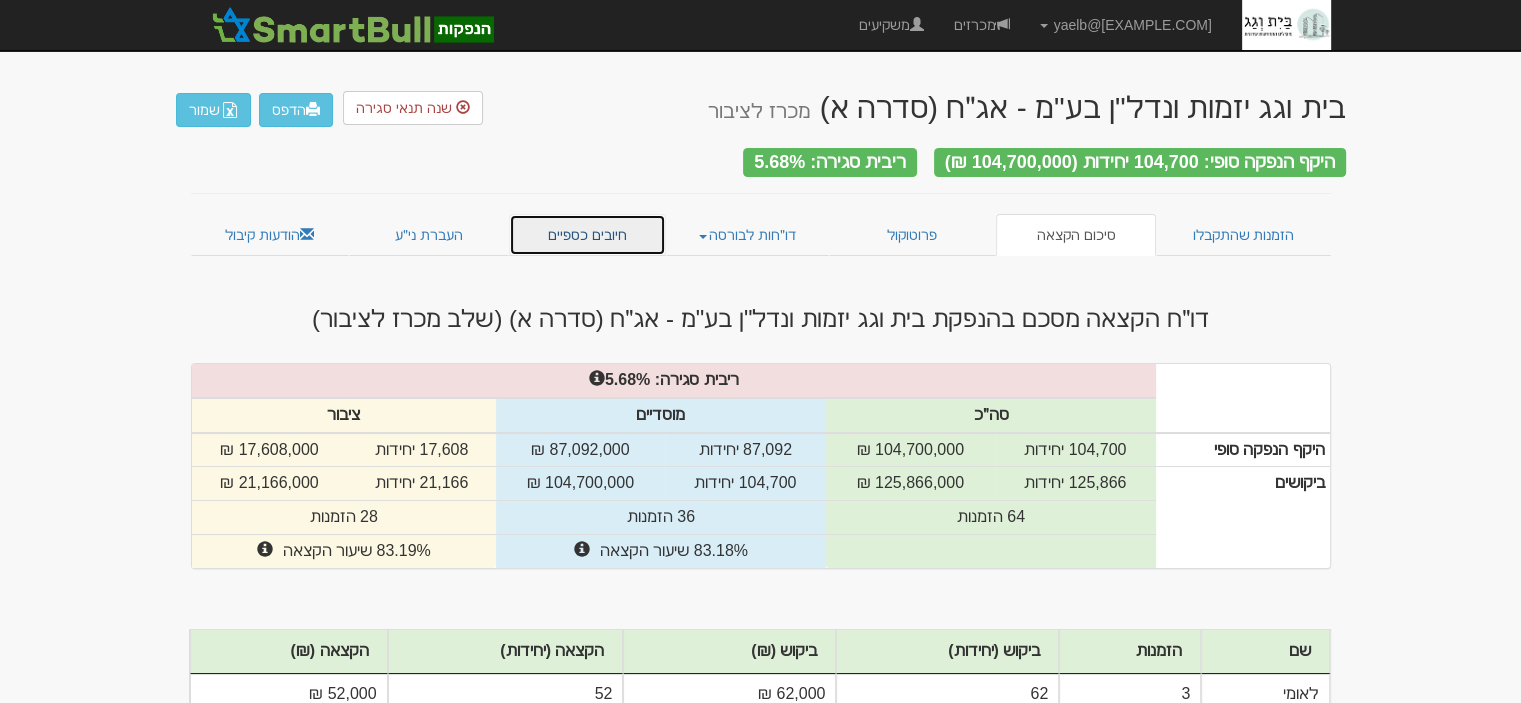 click on "חיובים כספיים" at bounding box center [587, 235] 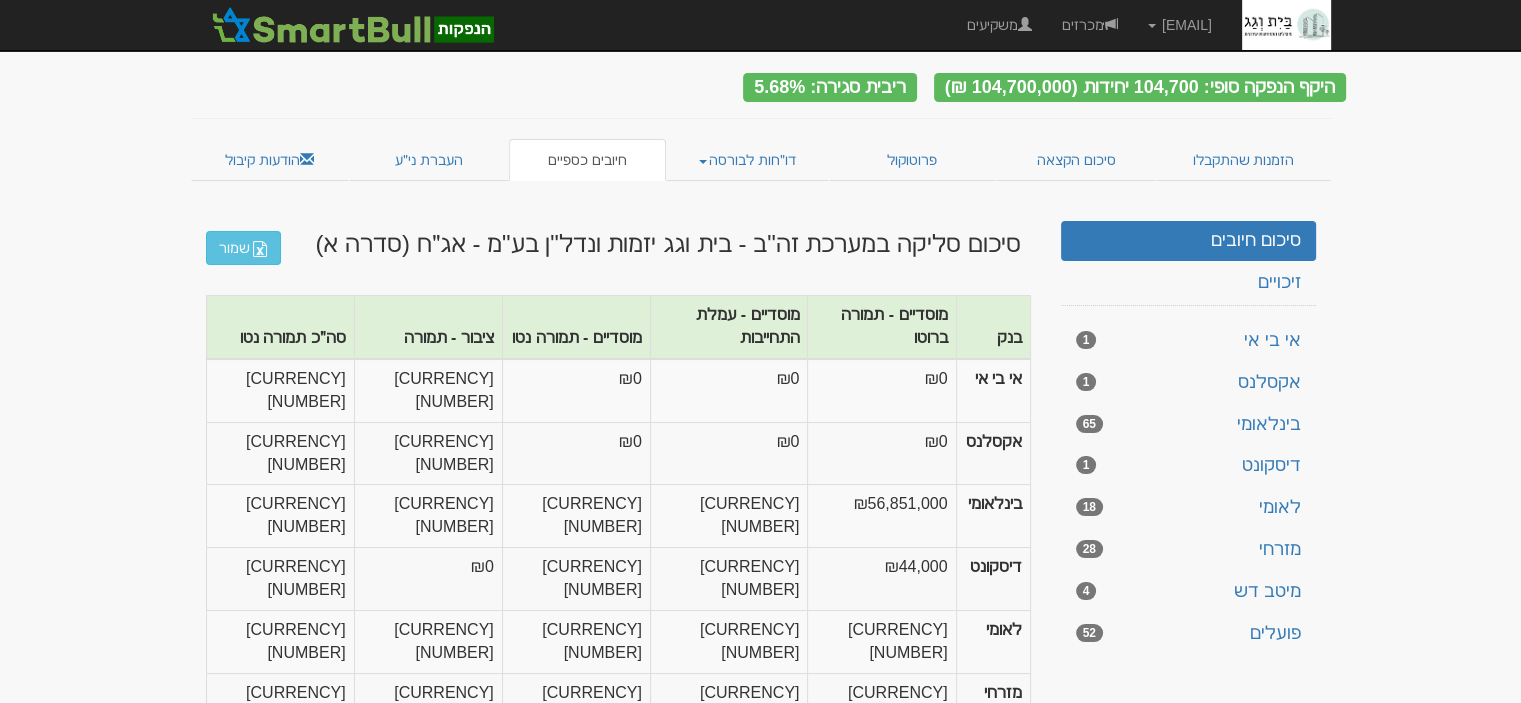scroll, scrollTop: 0, scrollLeft: 0, axis: both 